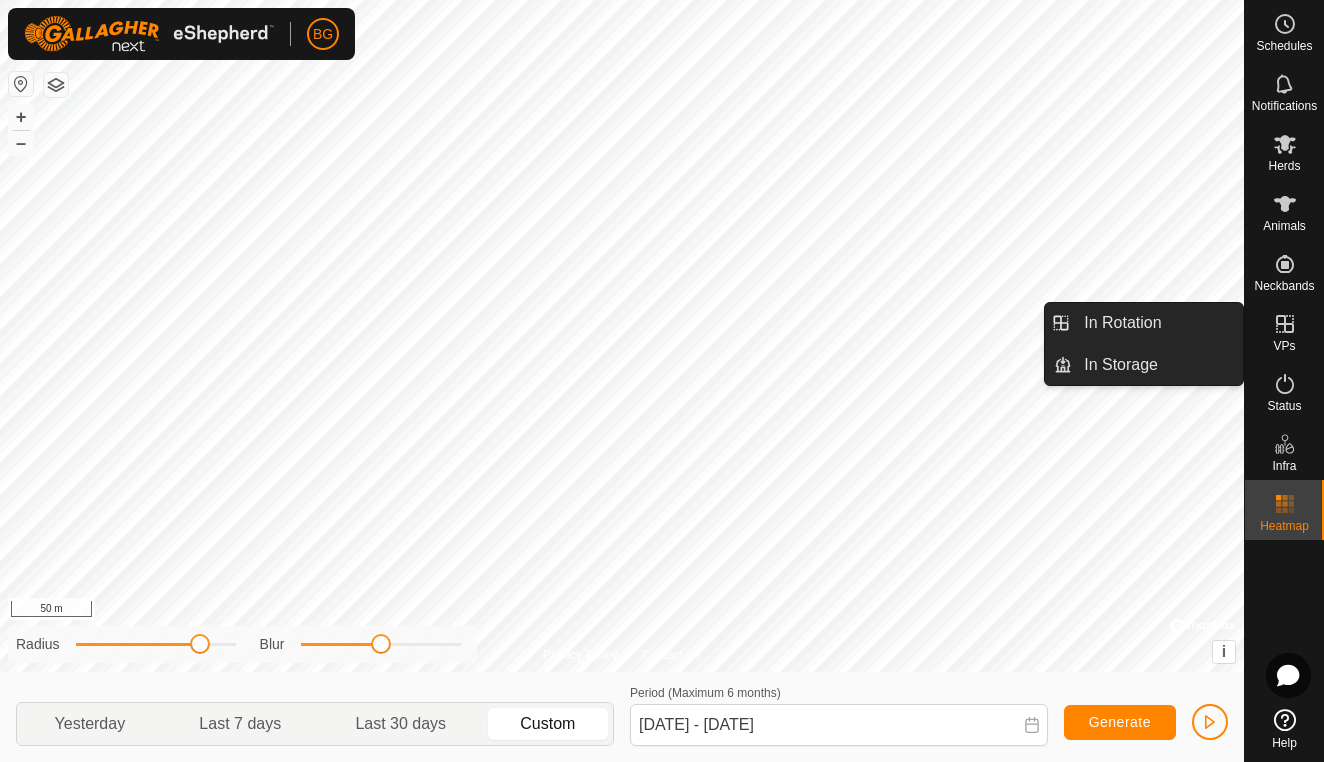 scroll, scrollTop: 0, scrollLeft: 0, axis: both 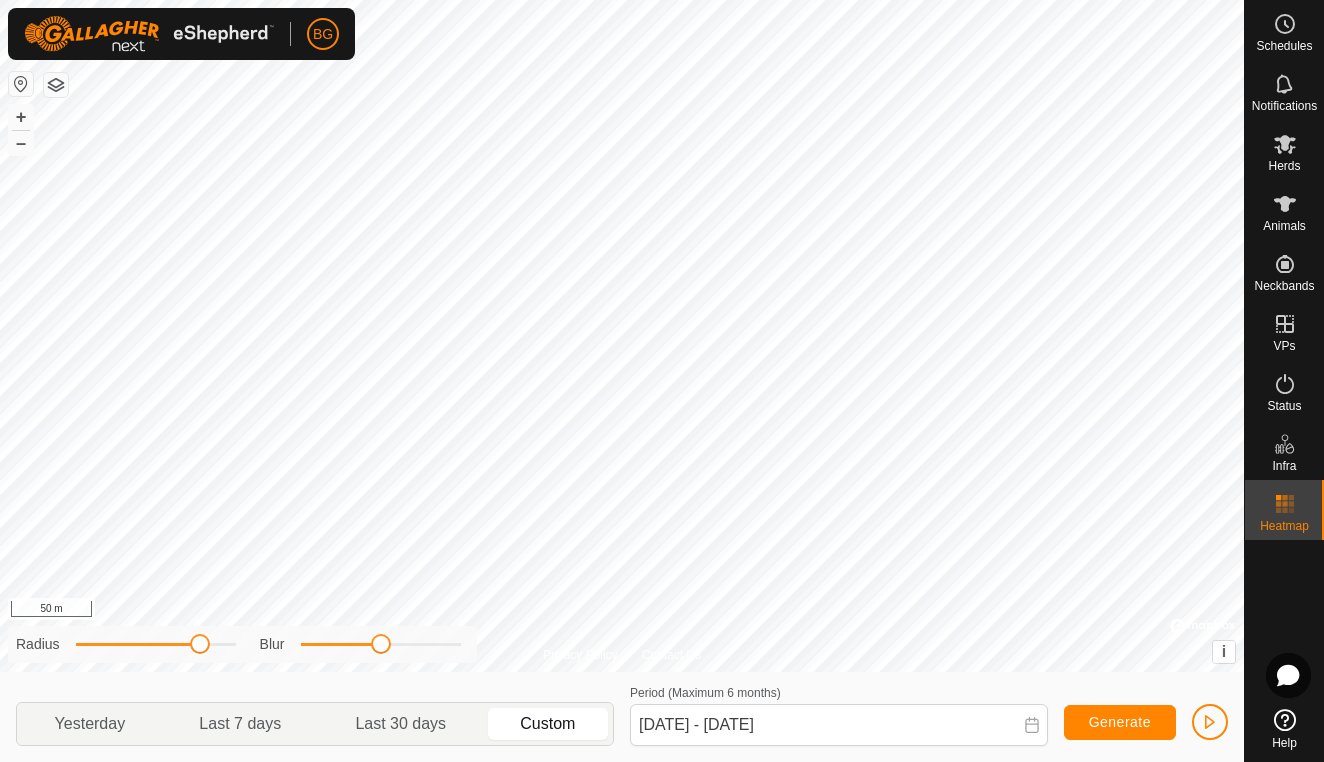 click on "Generate" 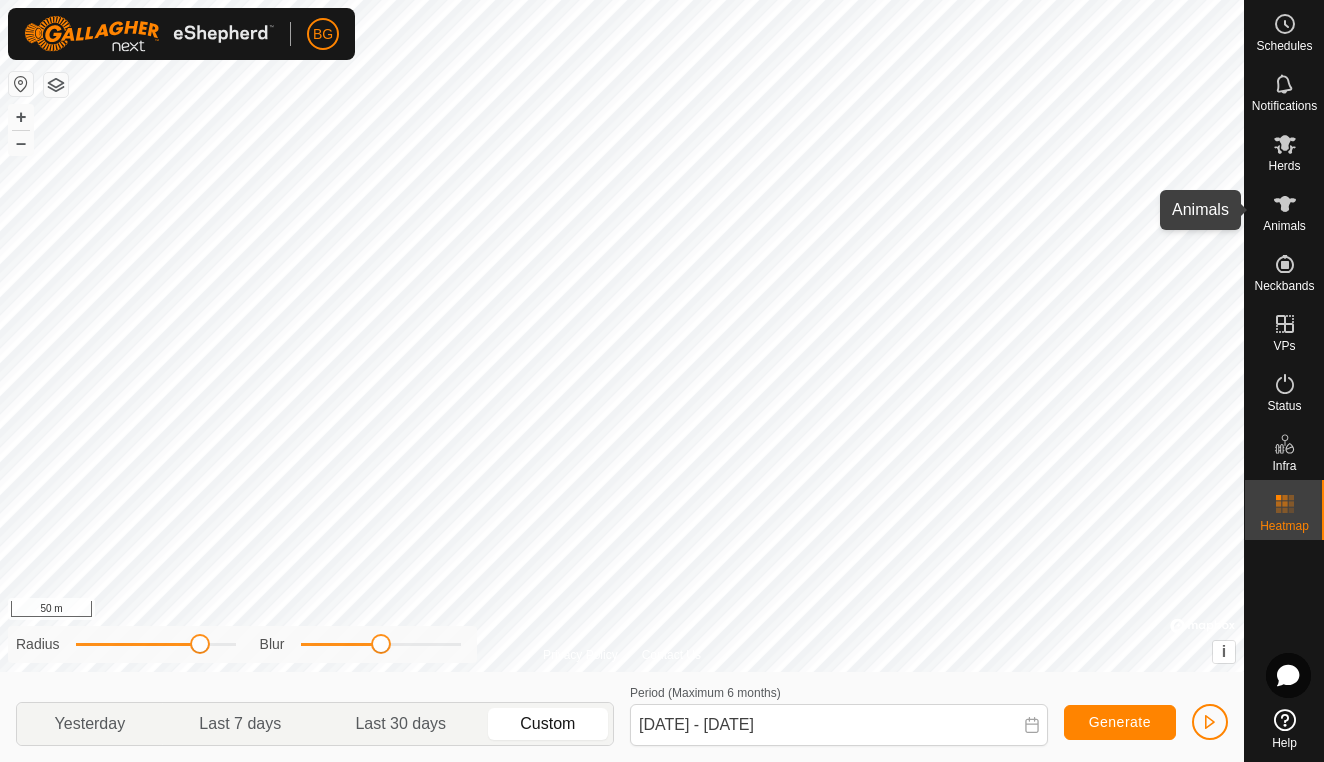 click 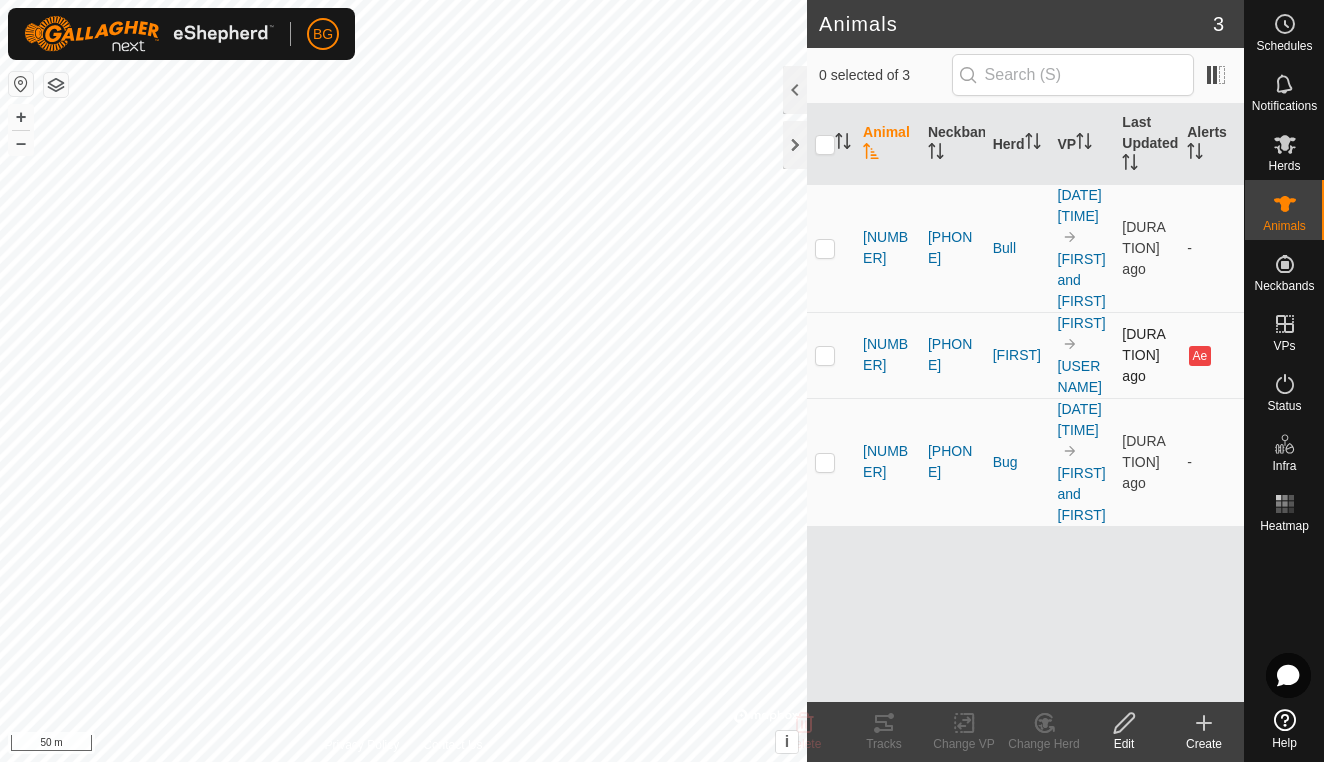 click at bounding box center (825, 355) 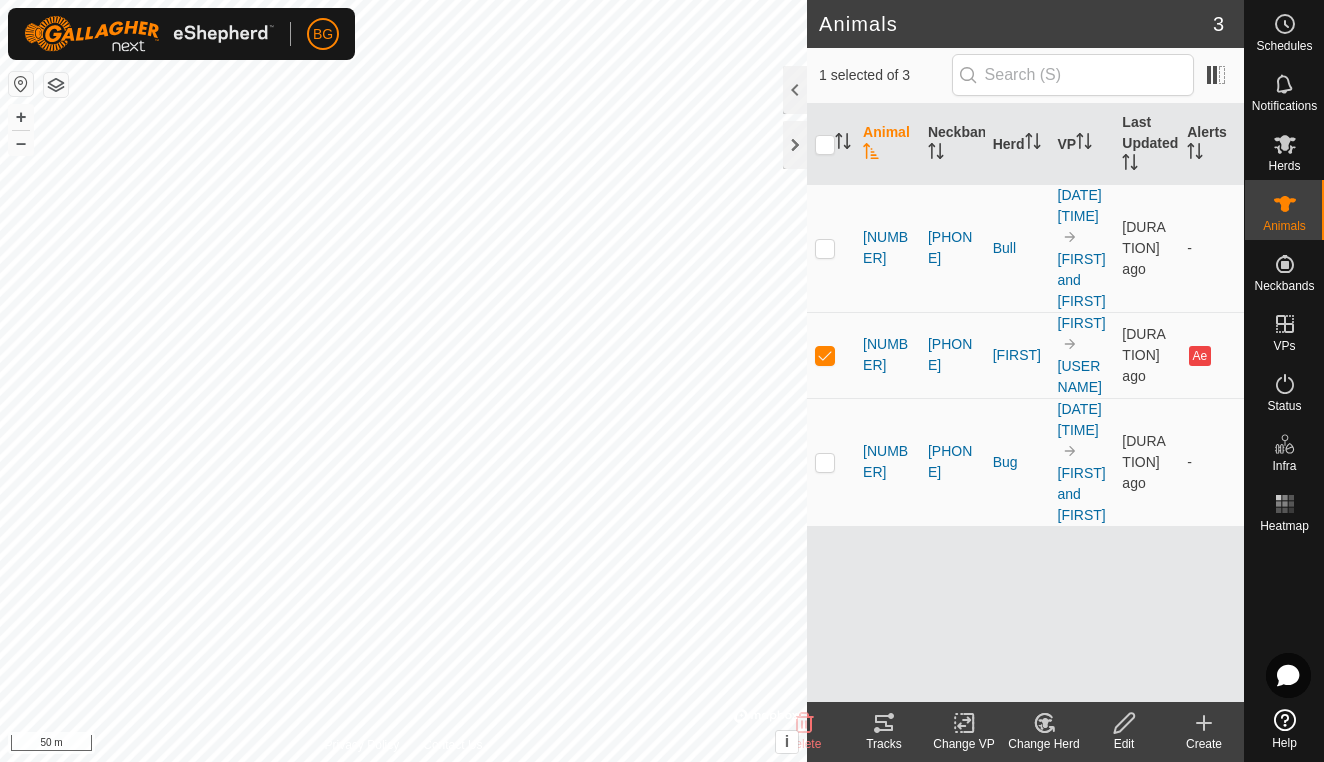 click 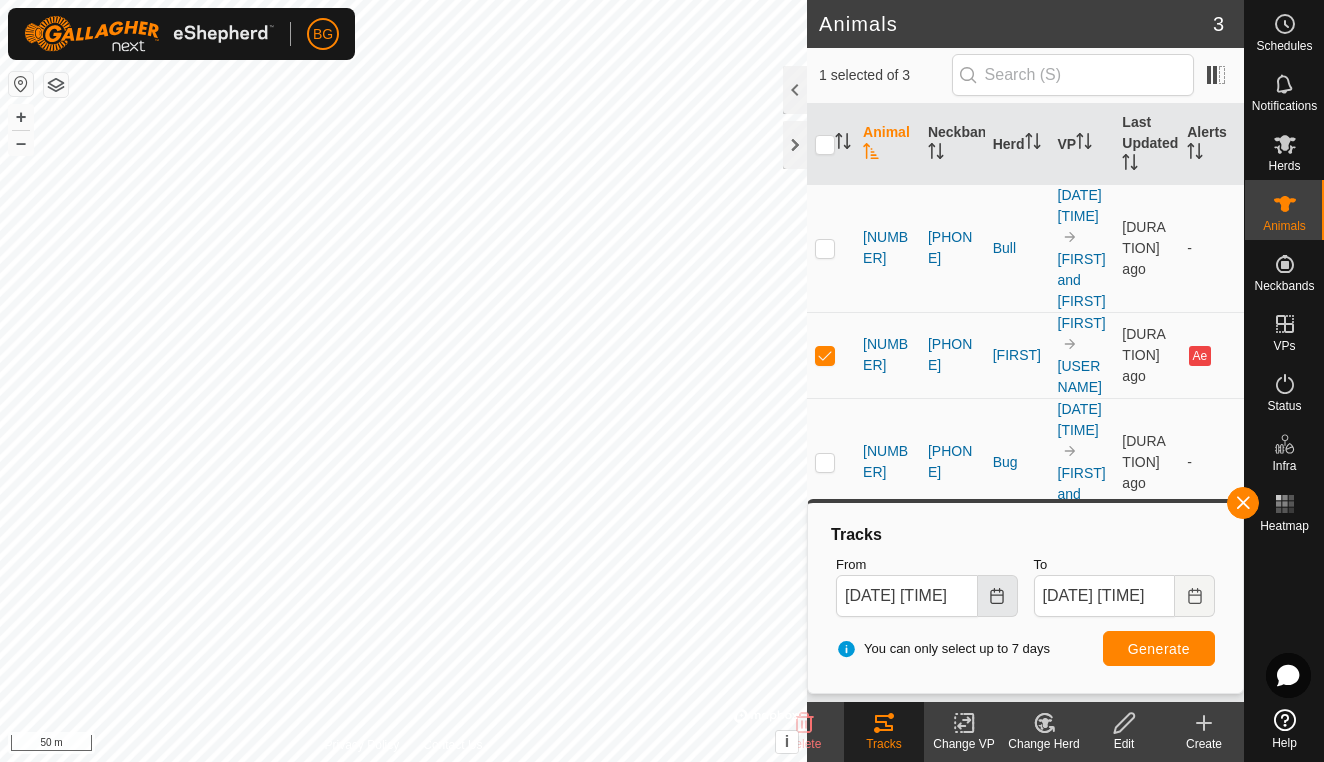 click 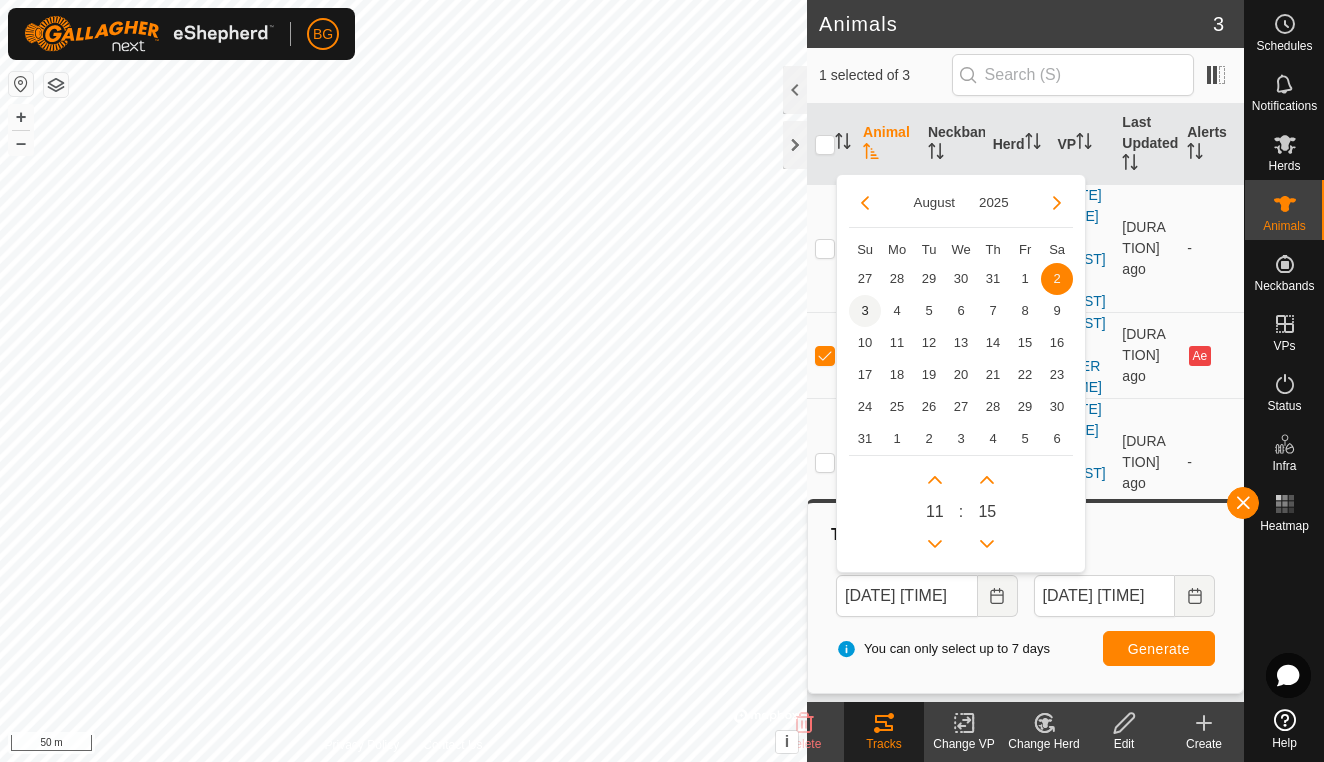click on "3" at bounding box center [865, 311] 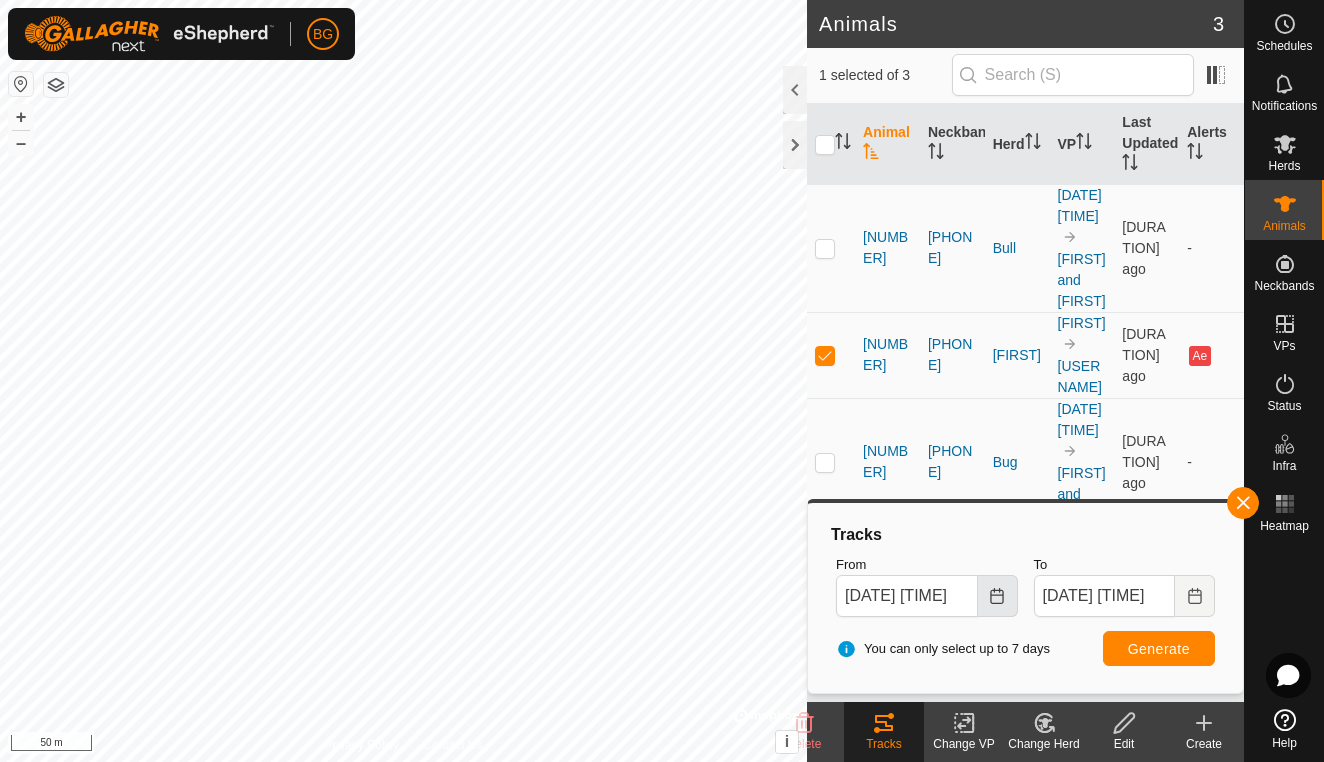 click 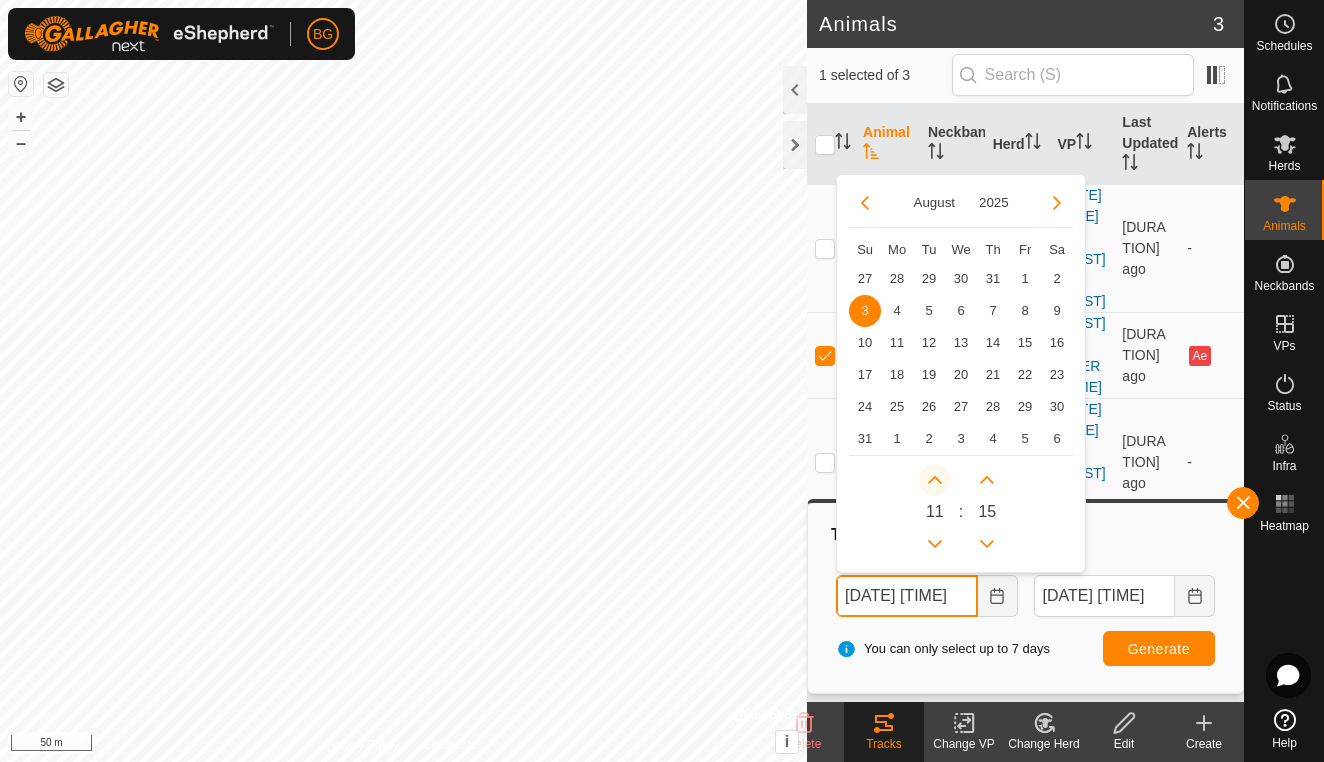 click at bounding box center [935, 480] 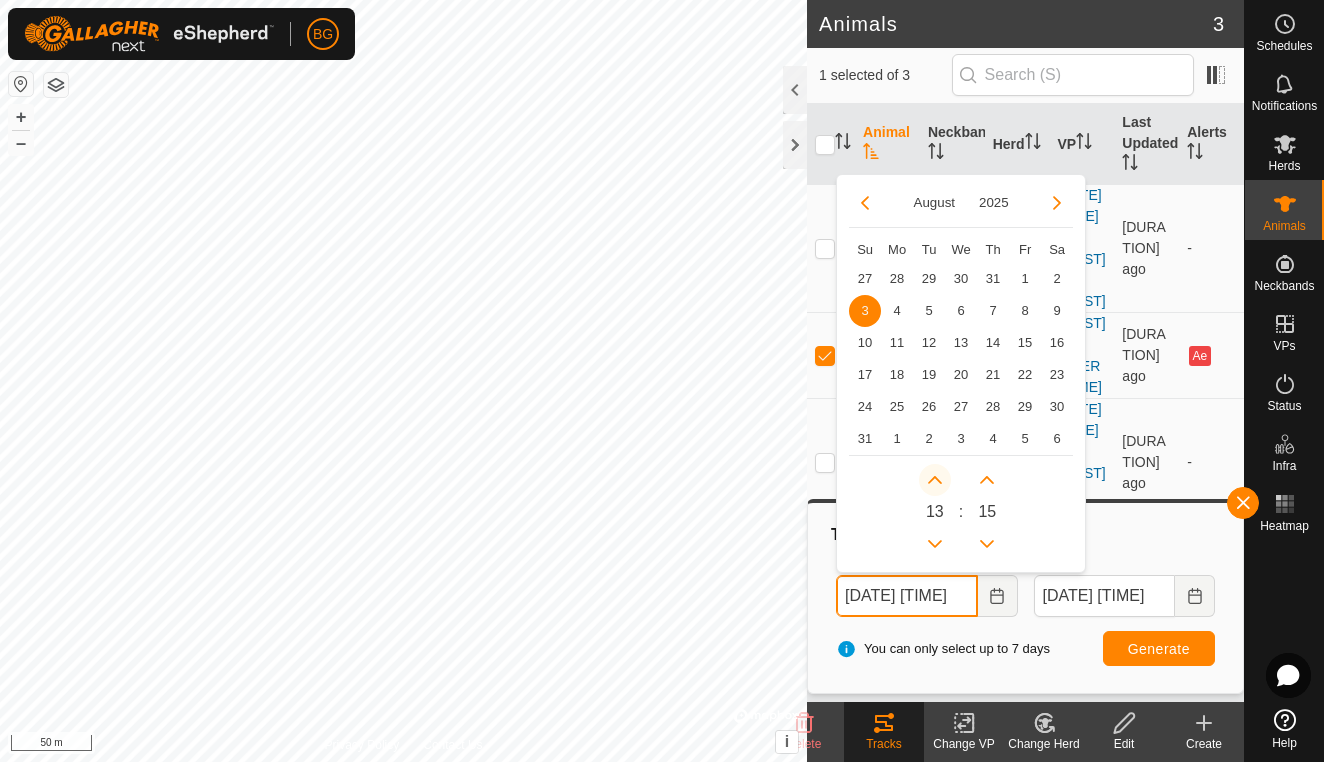 click at bounding box center (935, 480) 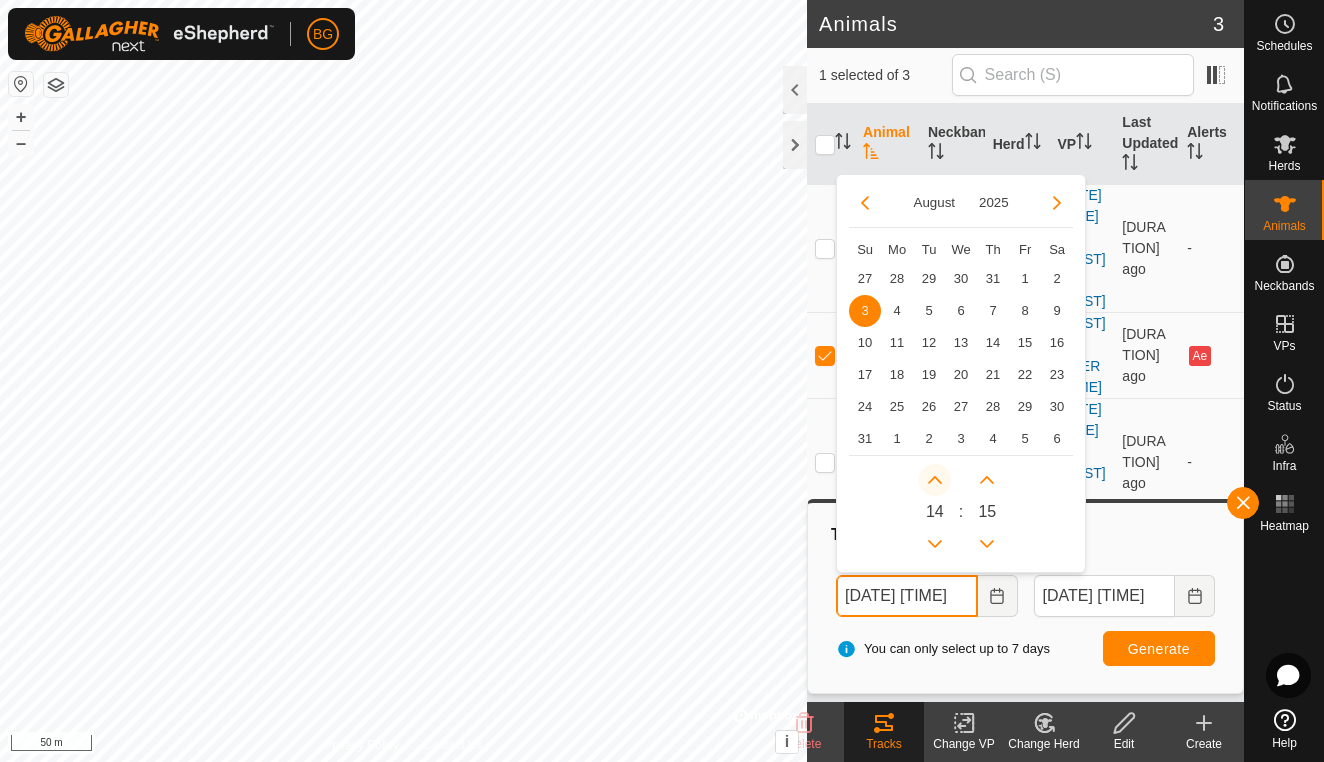 click at bounding box center [935, 480] 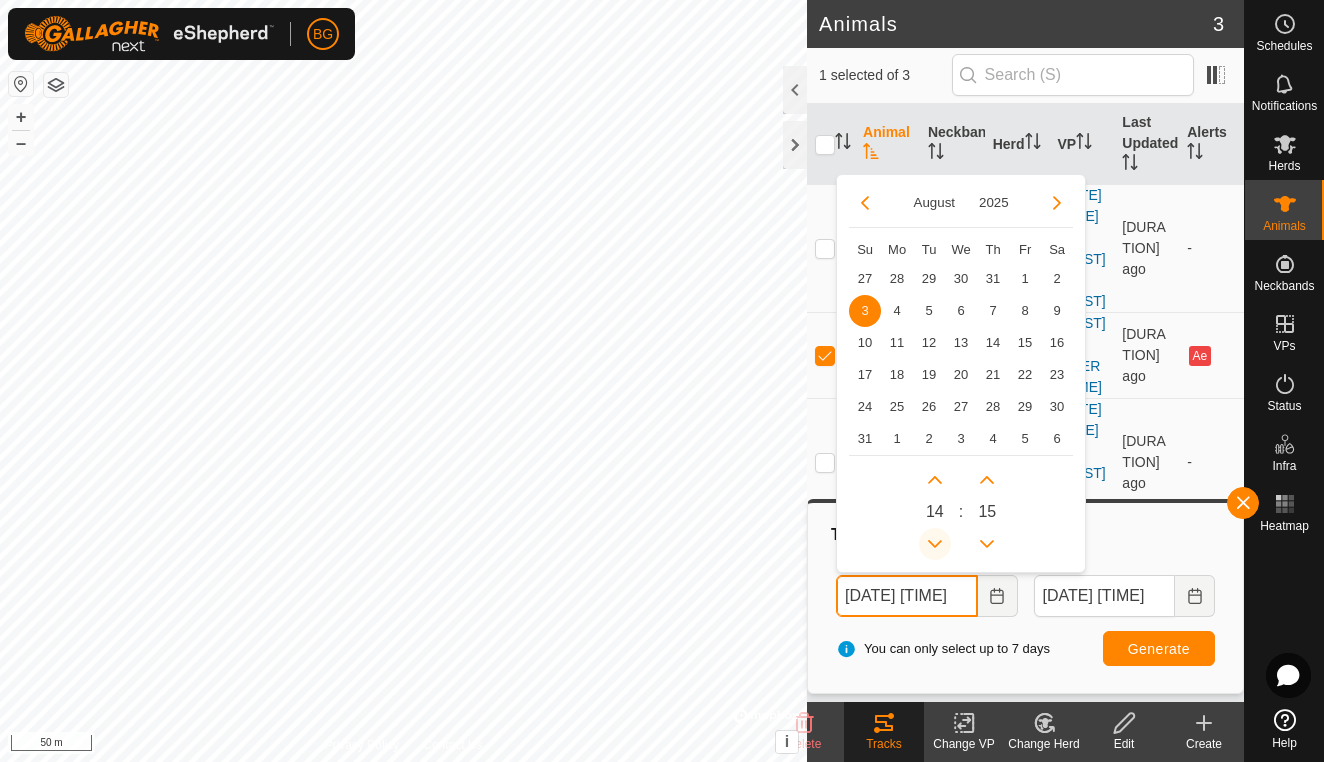 click at bounding box center [935, 544] 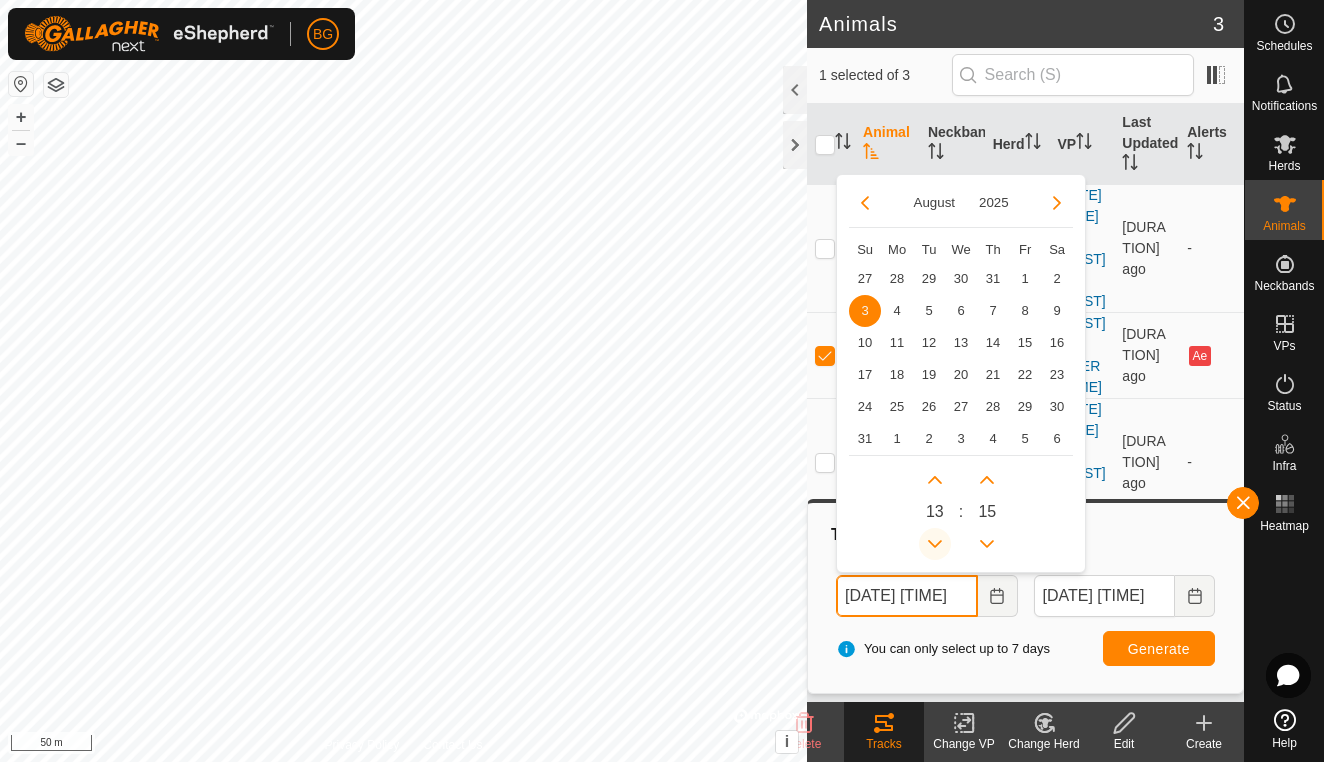 click at bounding box center [935, 544] 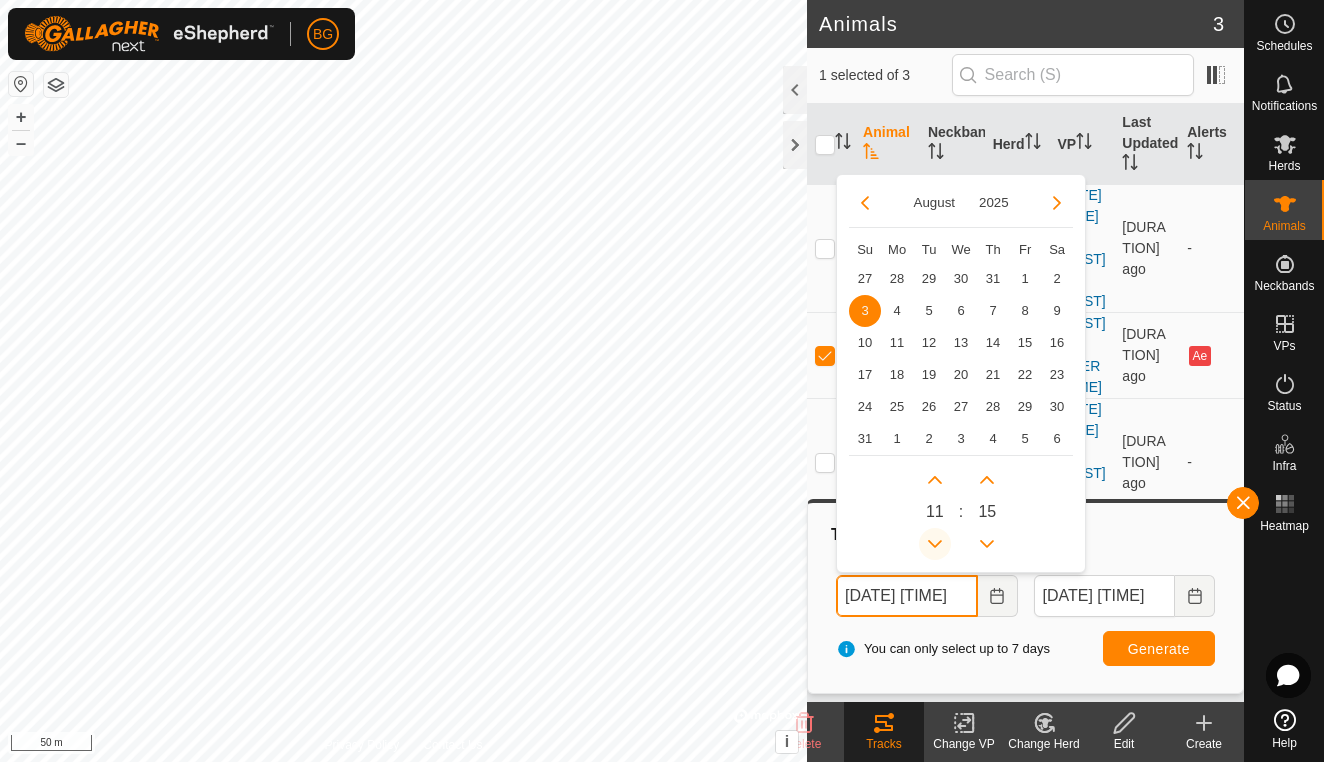 click at bounding box center [935, 544] 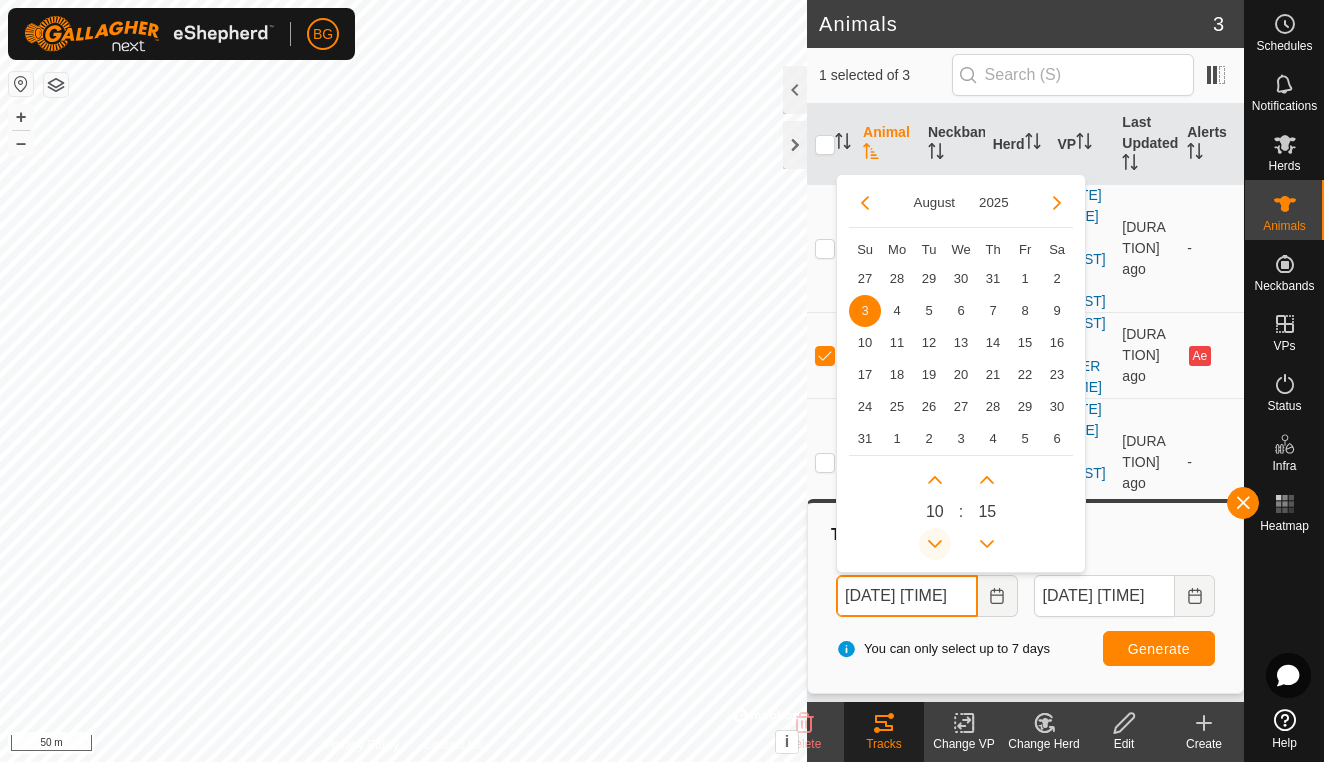 click at bounding box center (935, 544) 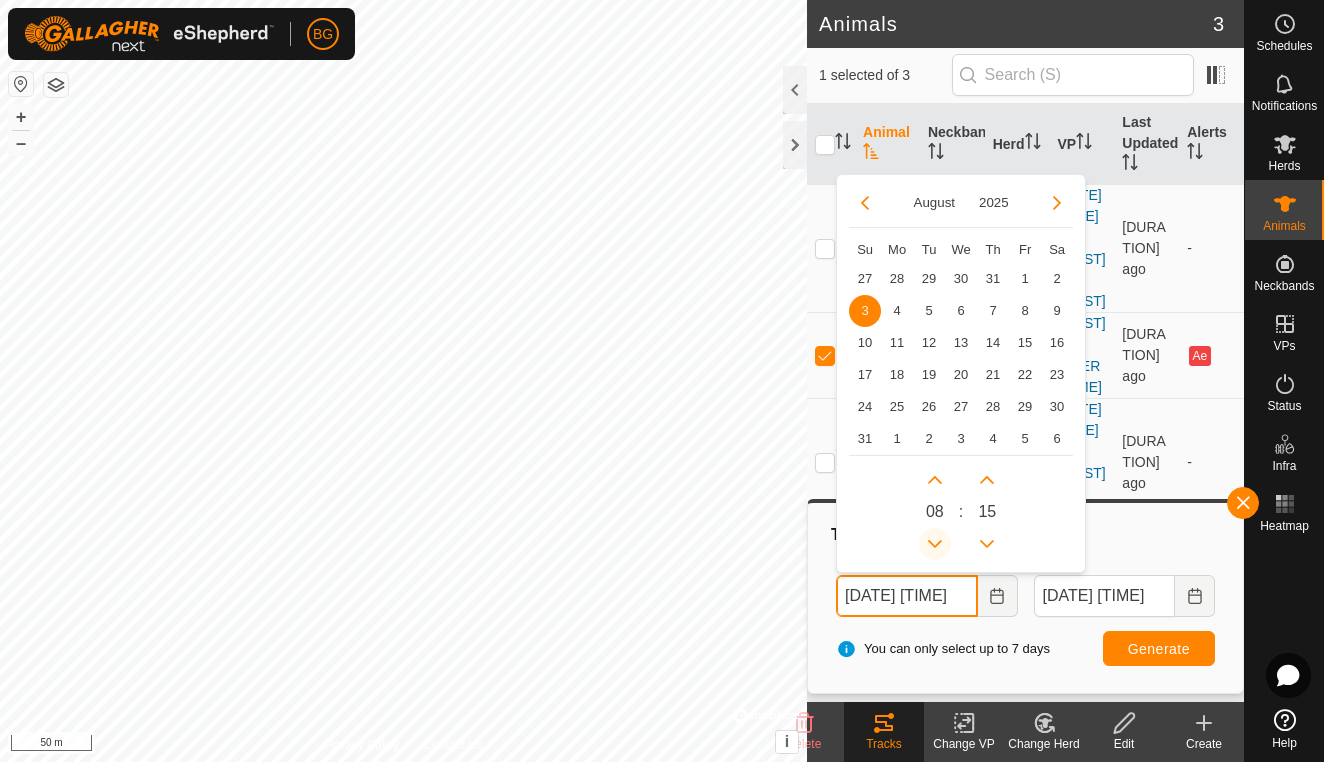 click at bounding box center (935, 544) 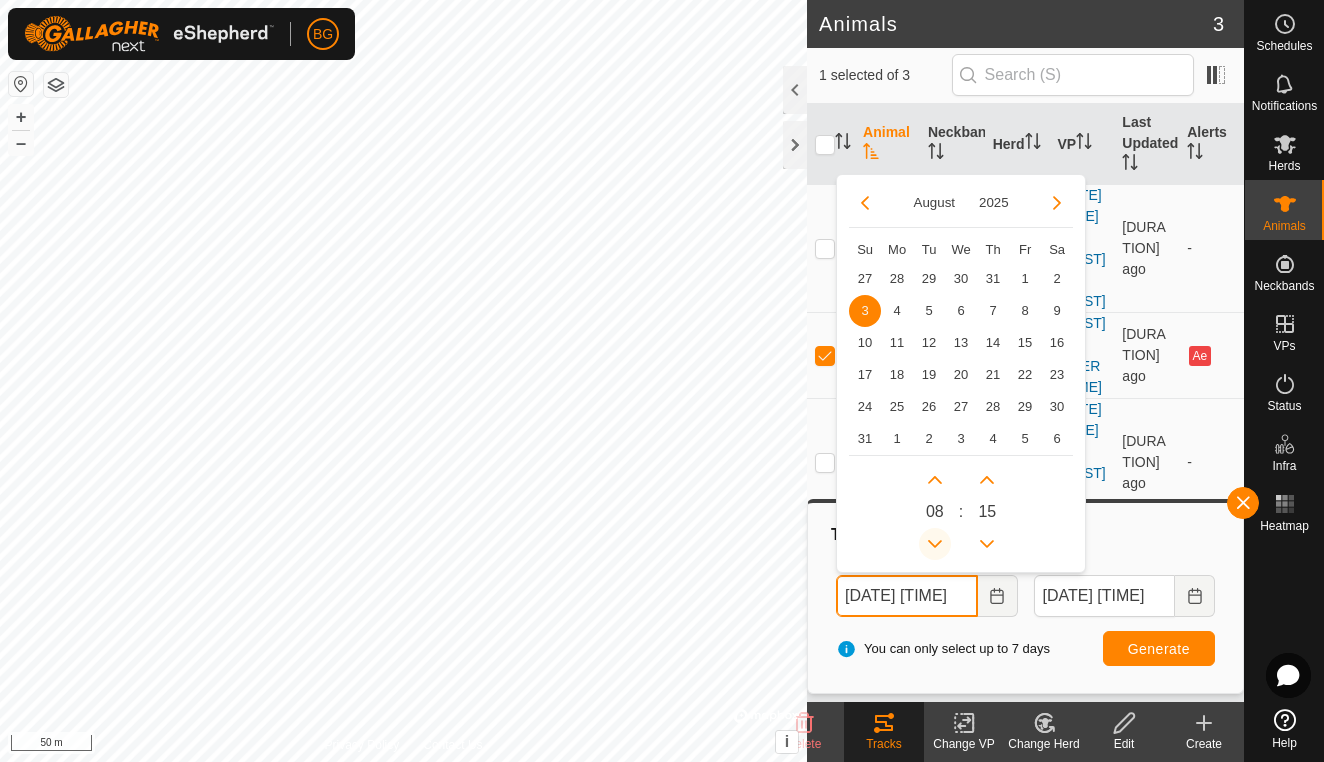 click at bounding box center (935, 544) 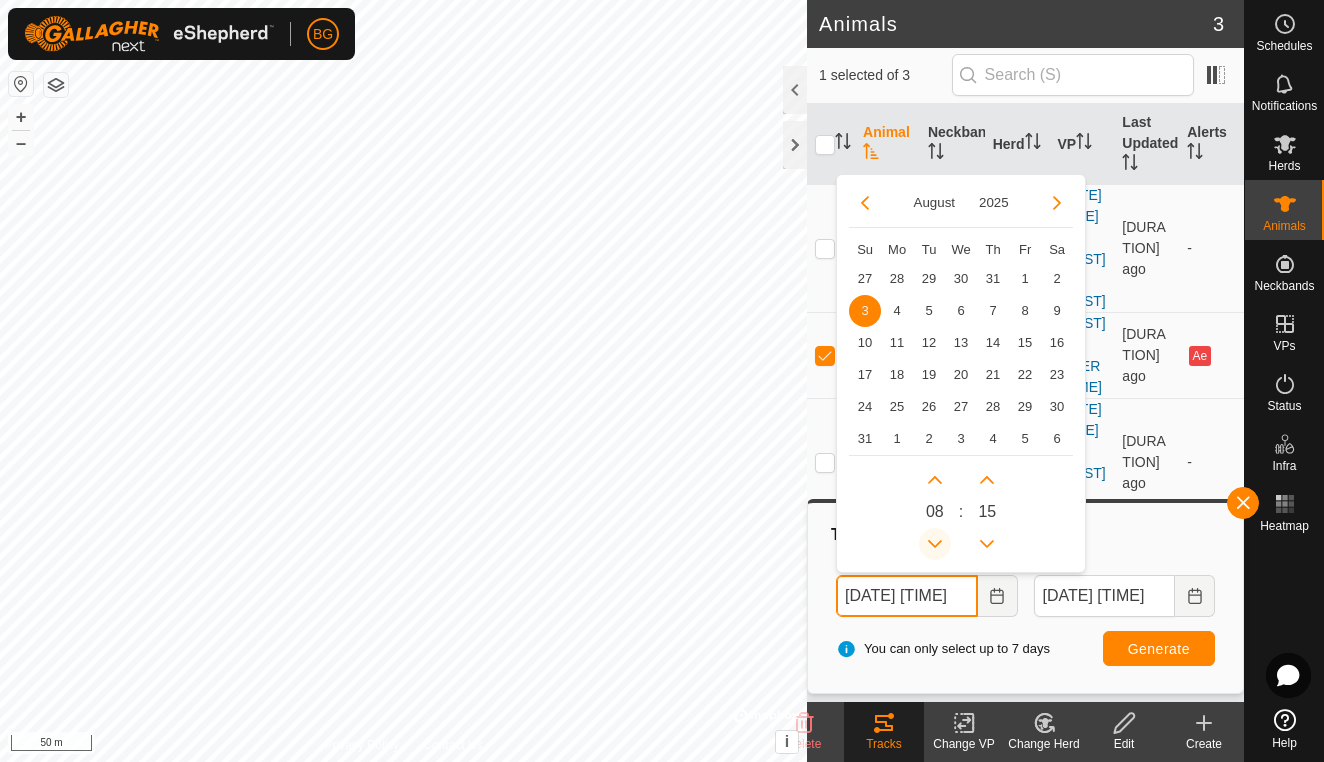 type on "[DATE] [TIME]" 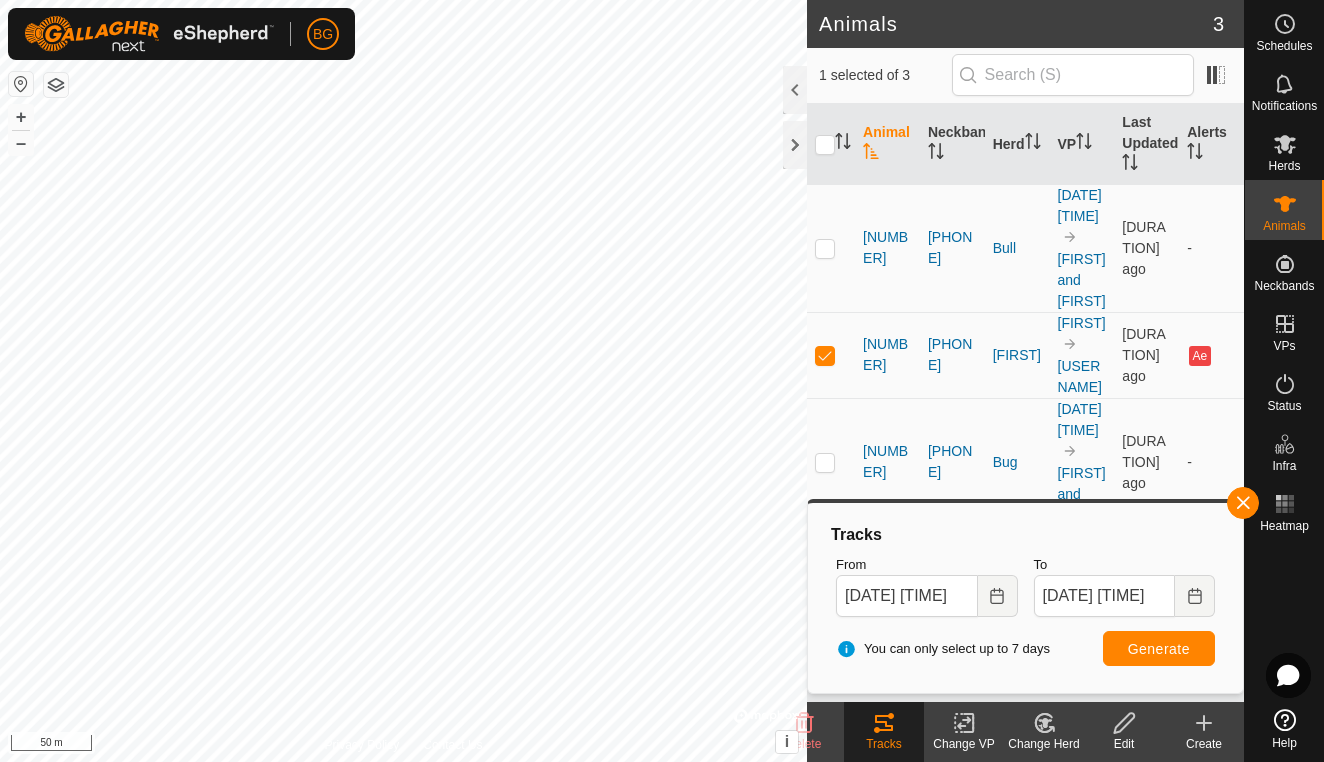 click on "Generate" at bounding box center (1159, 649) 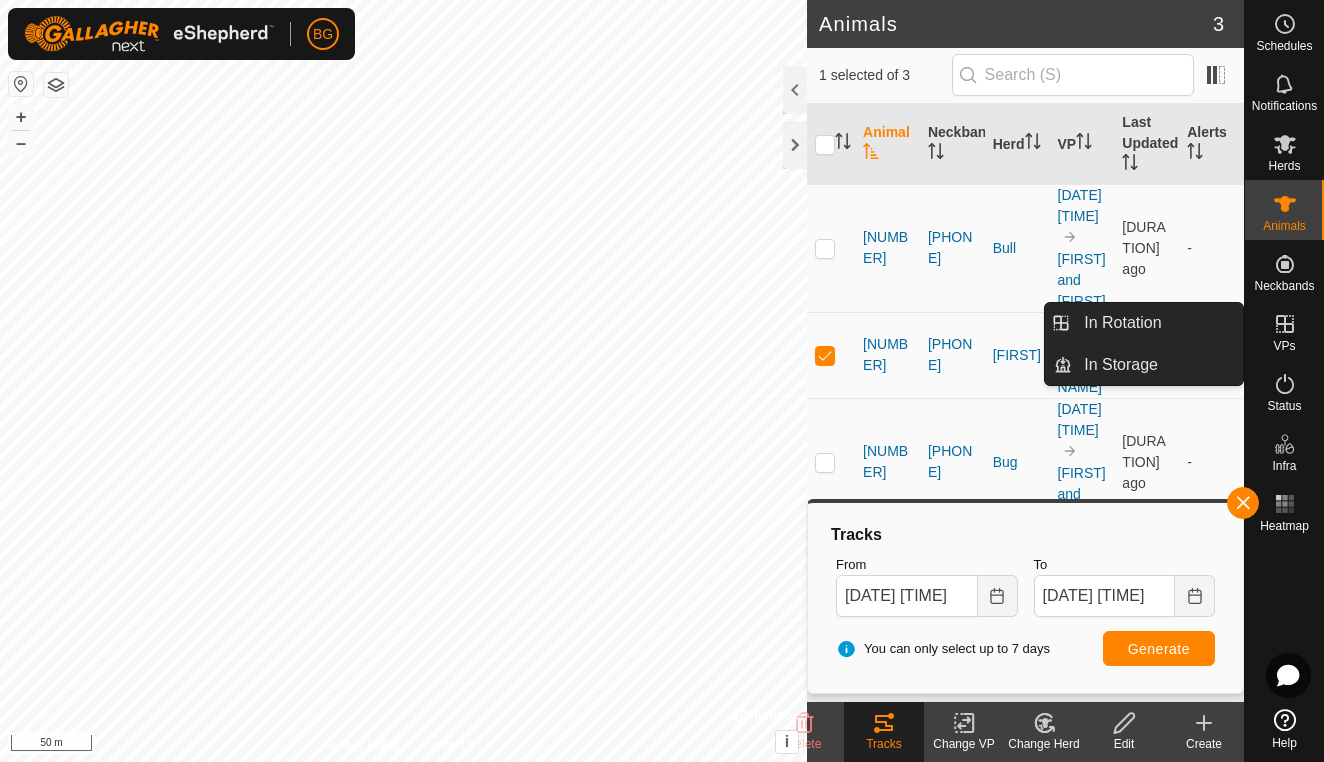 click at bounding box center (1285, 324) 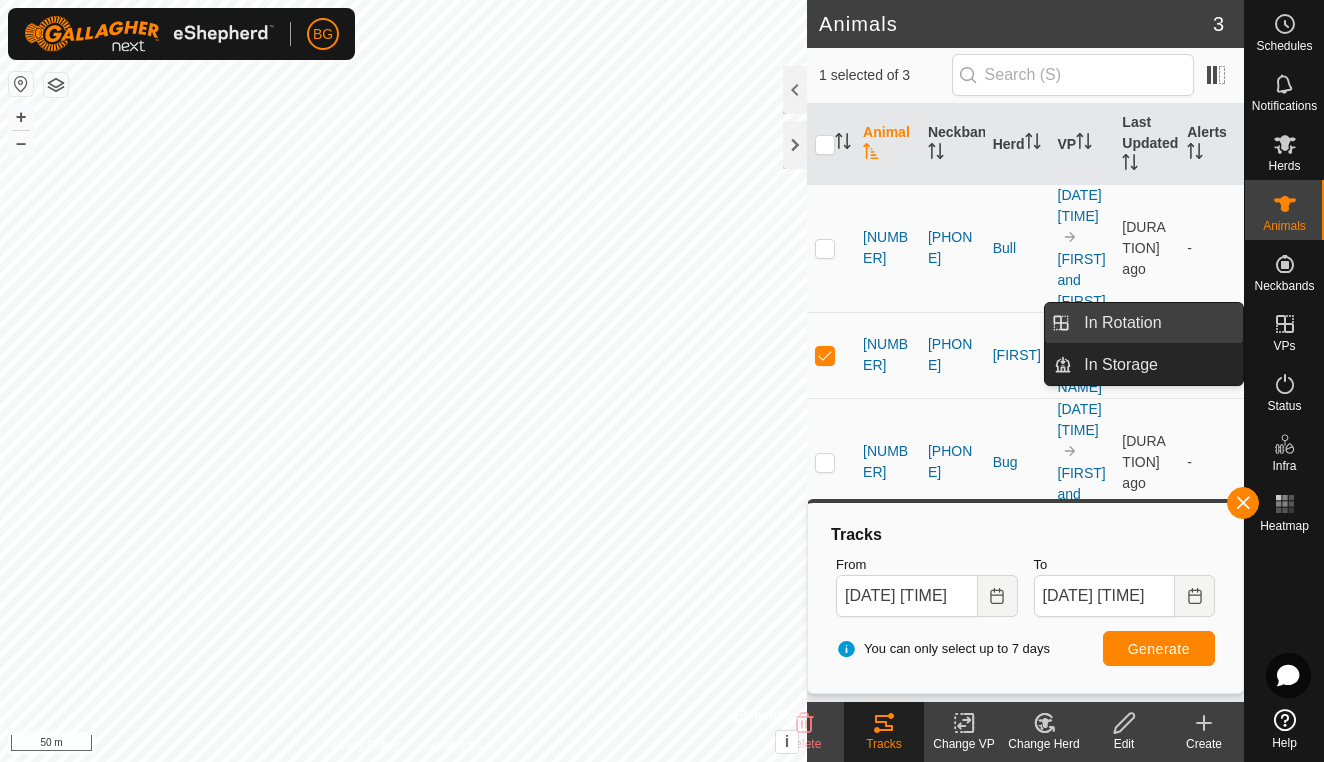 click on "In Rotation" at bounding box center (1157, 323) 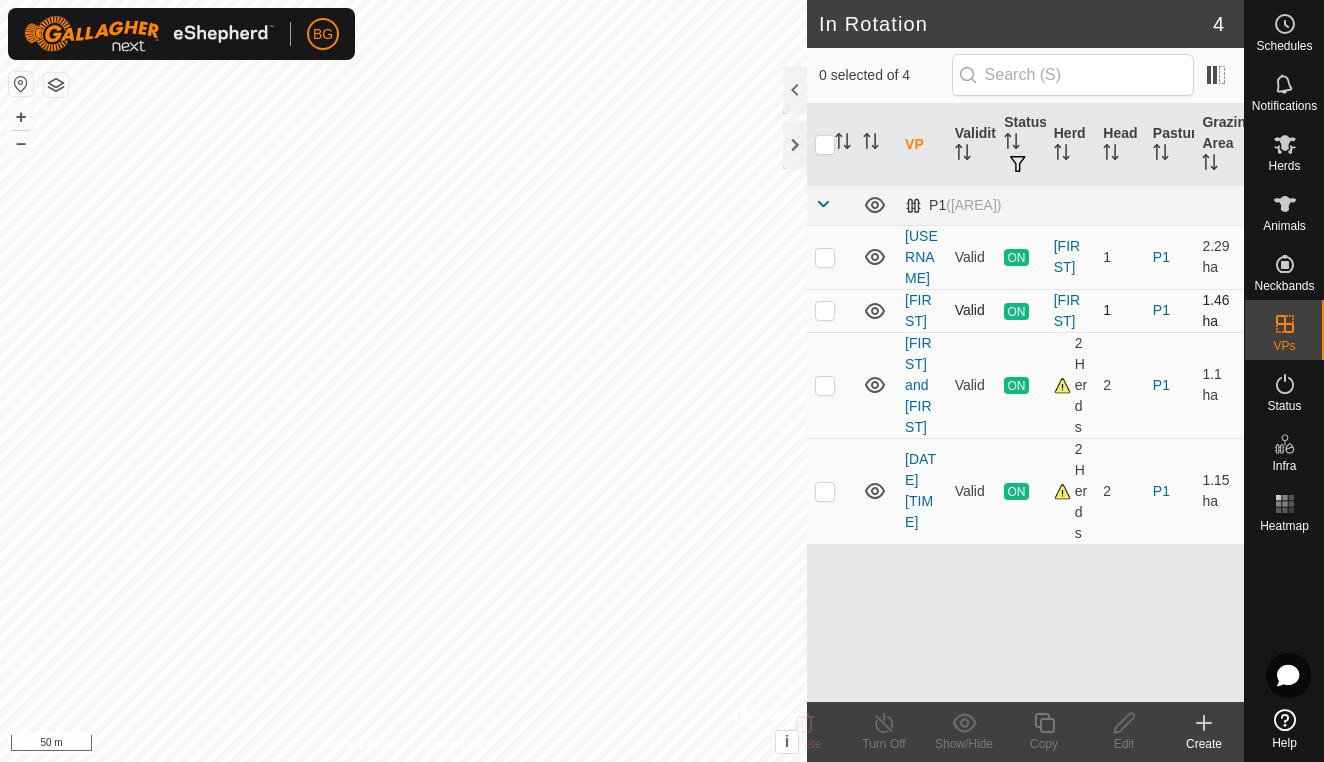click 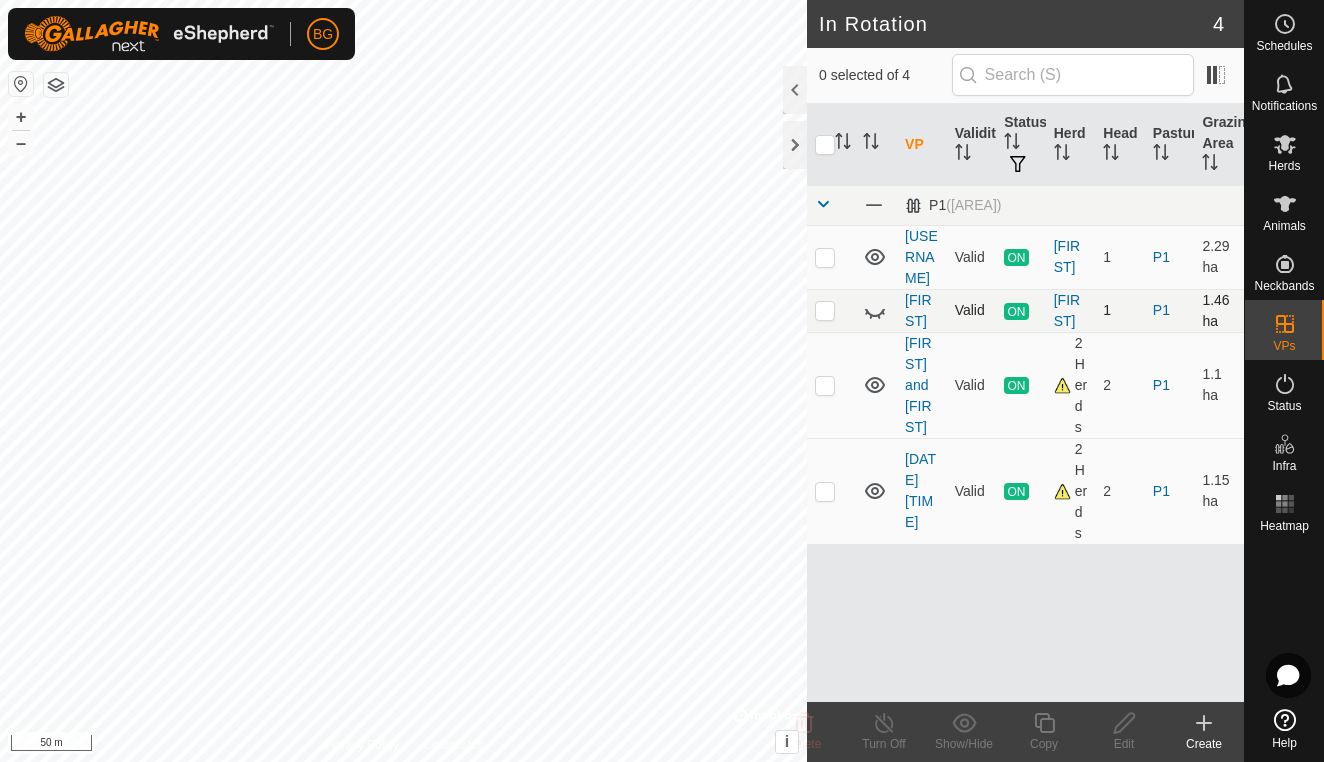 click 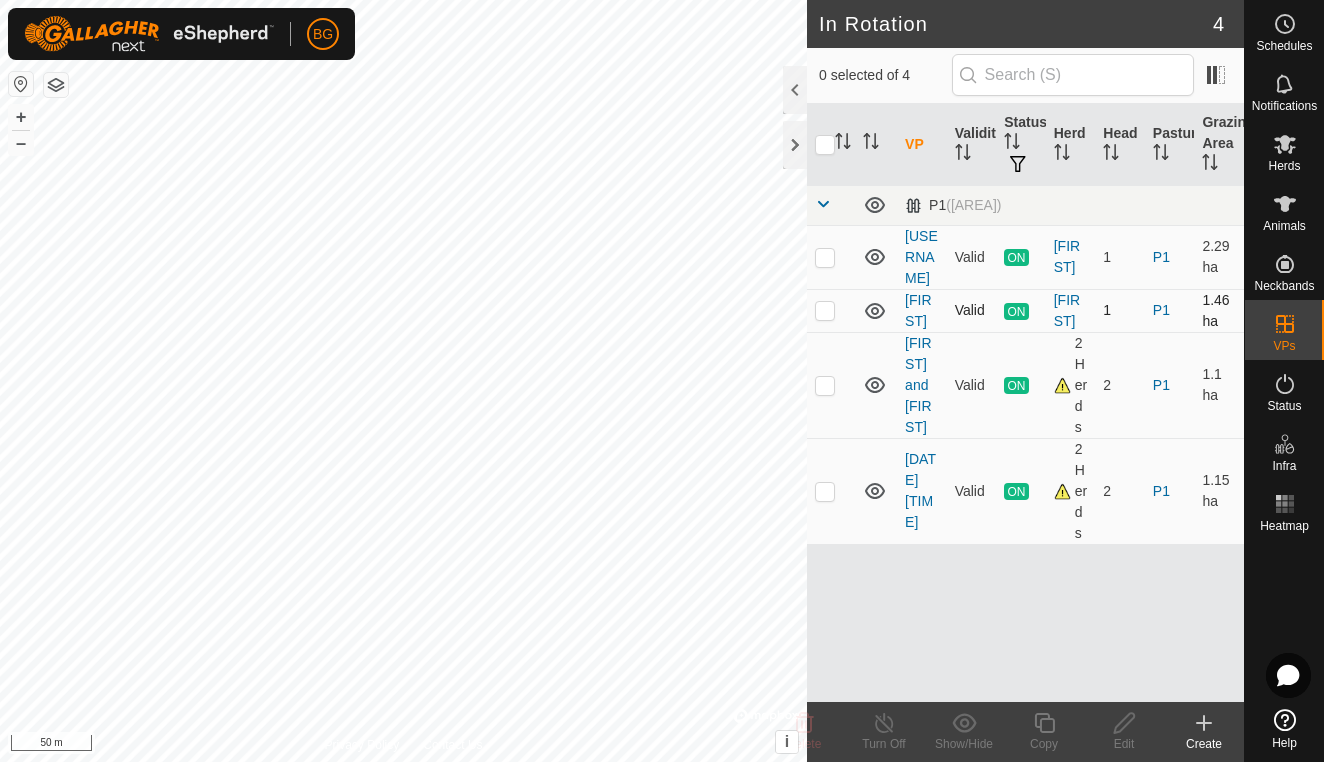 click 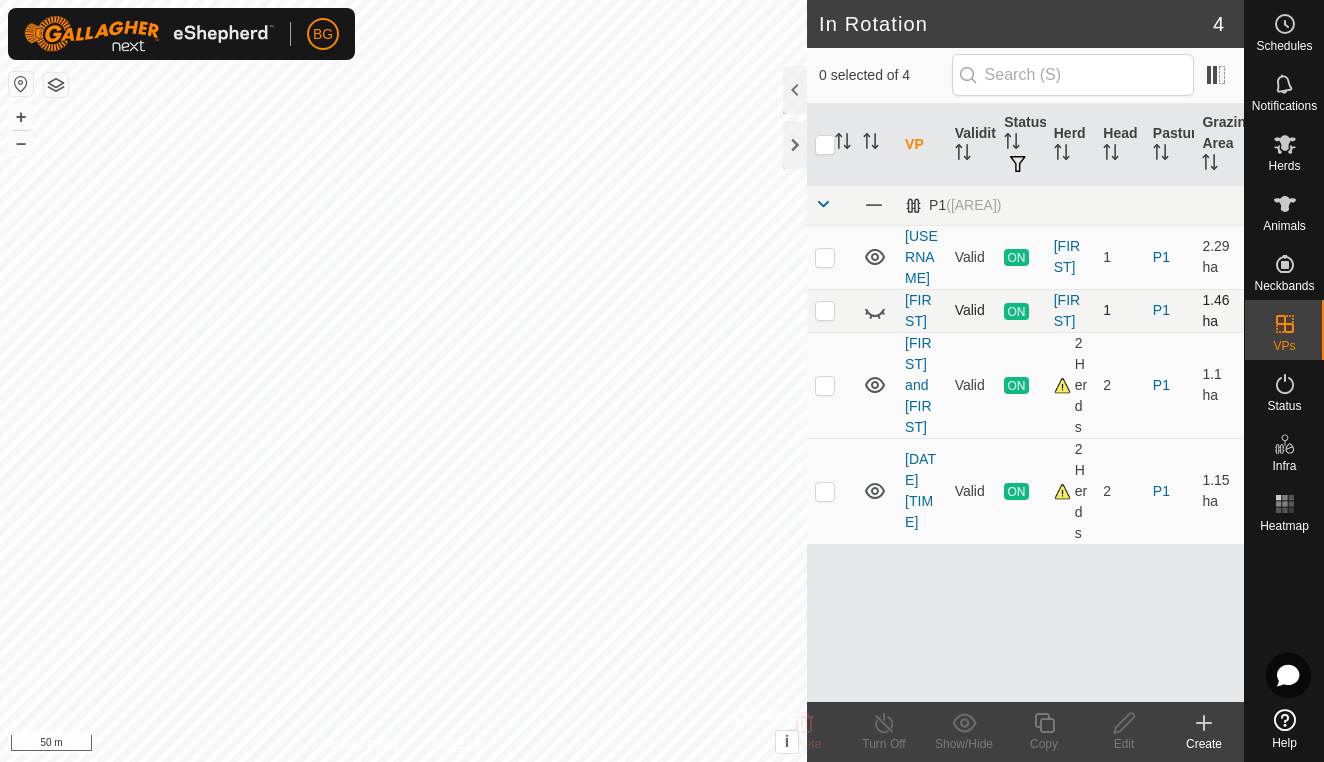 click 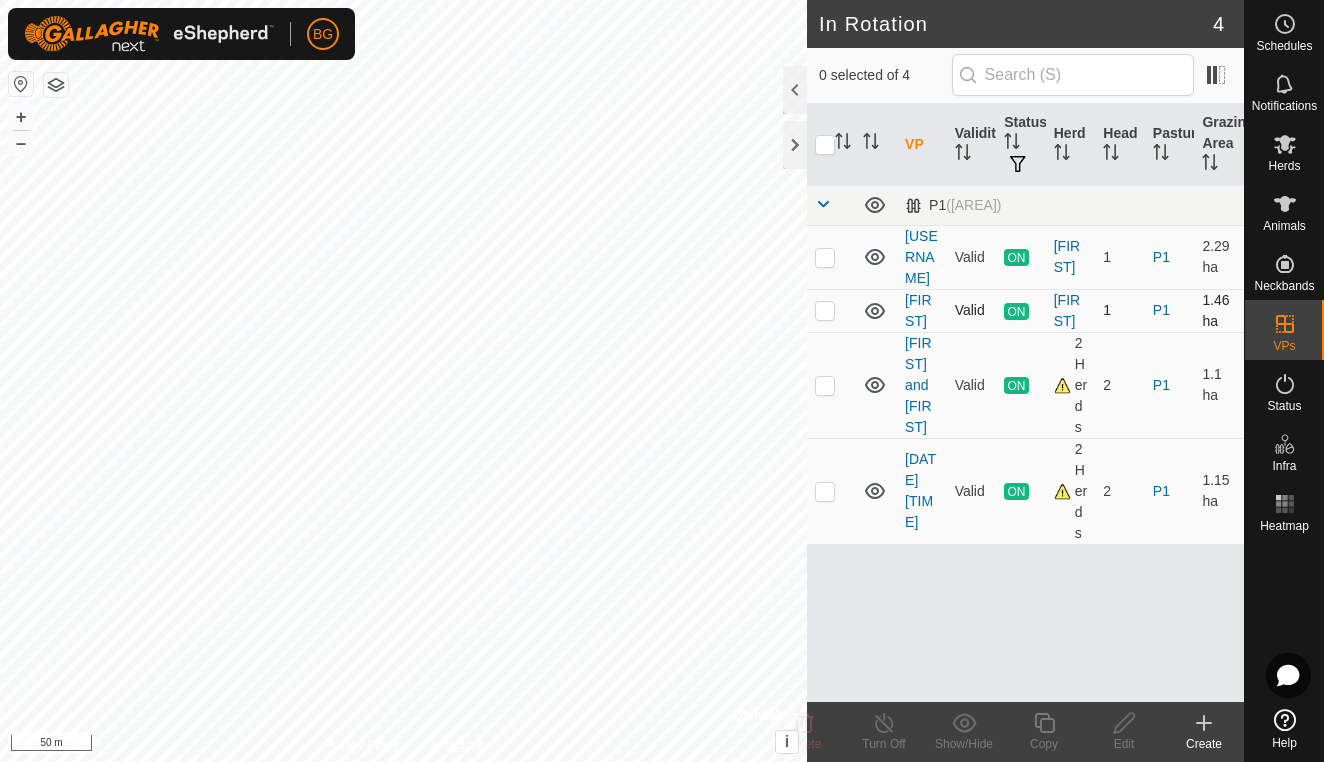 click 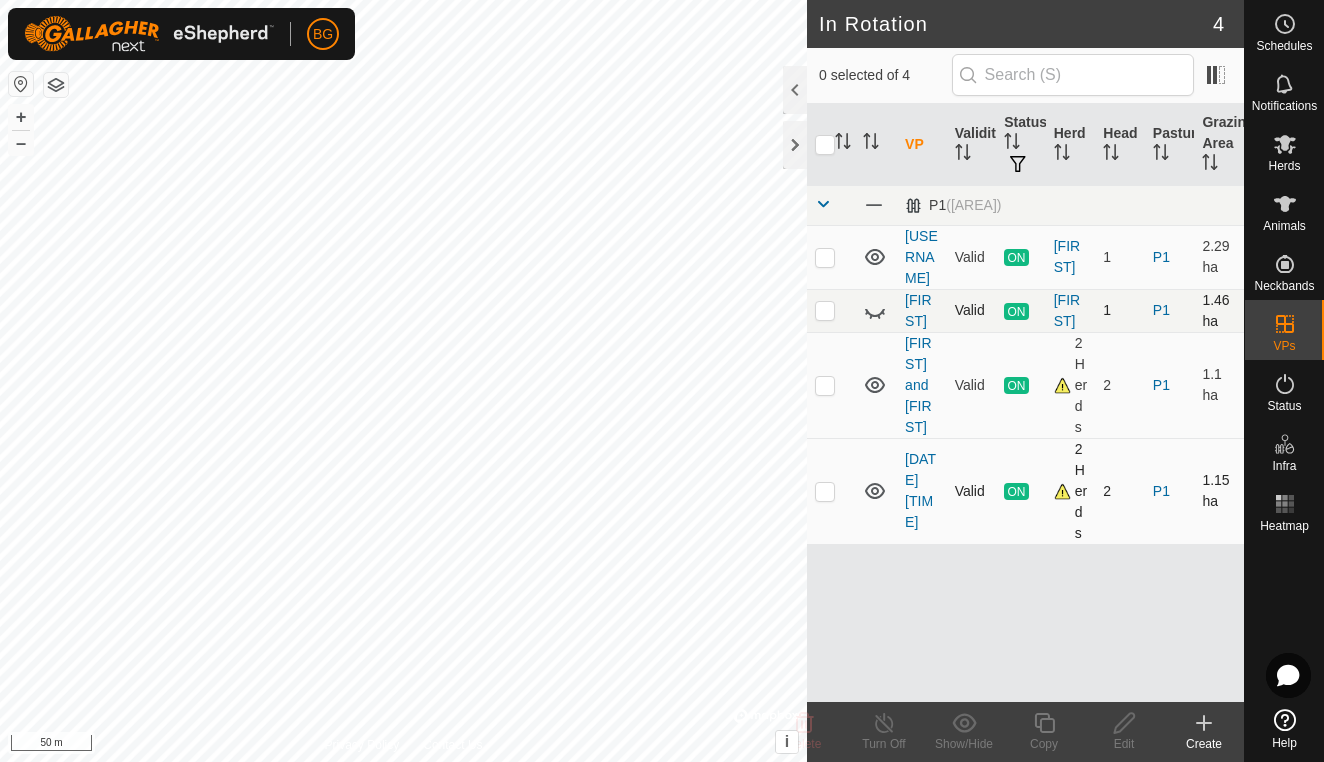 click 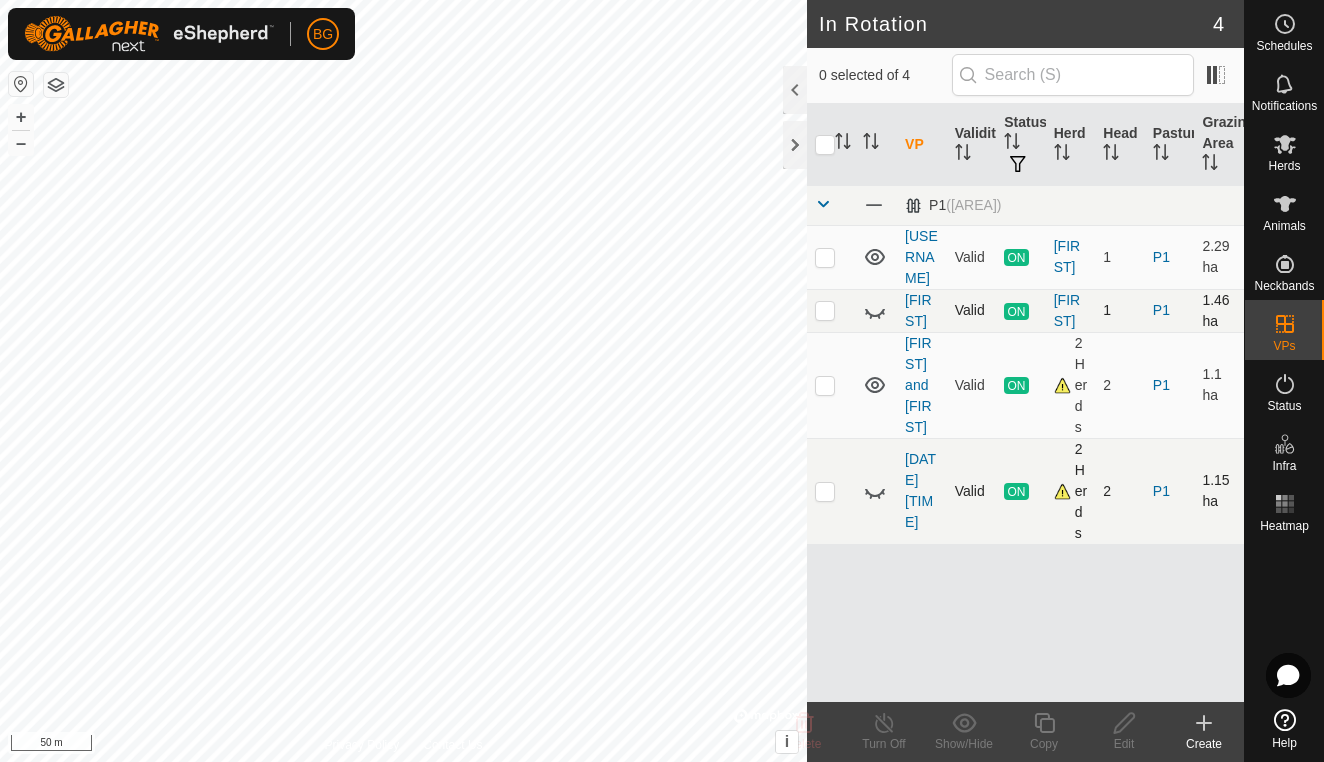 click 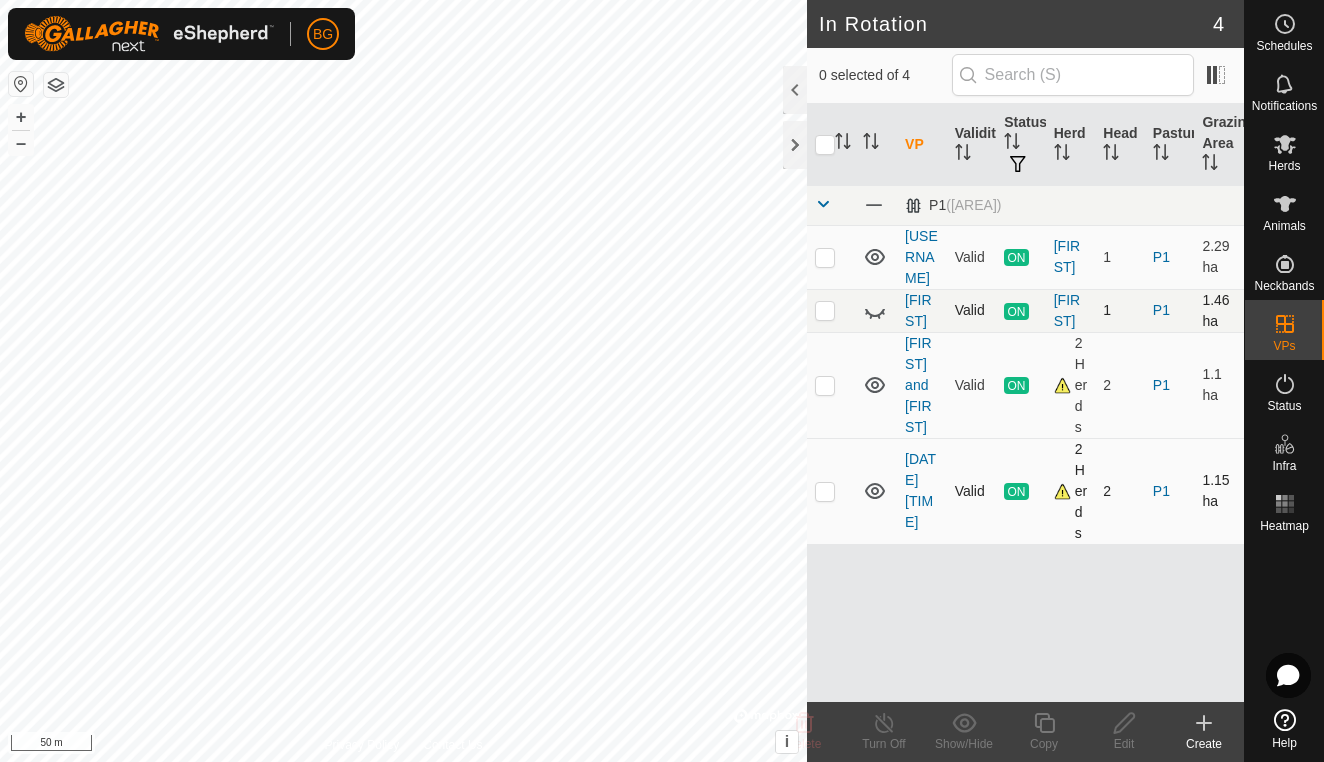 click 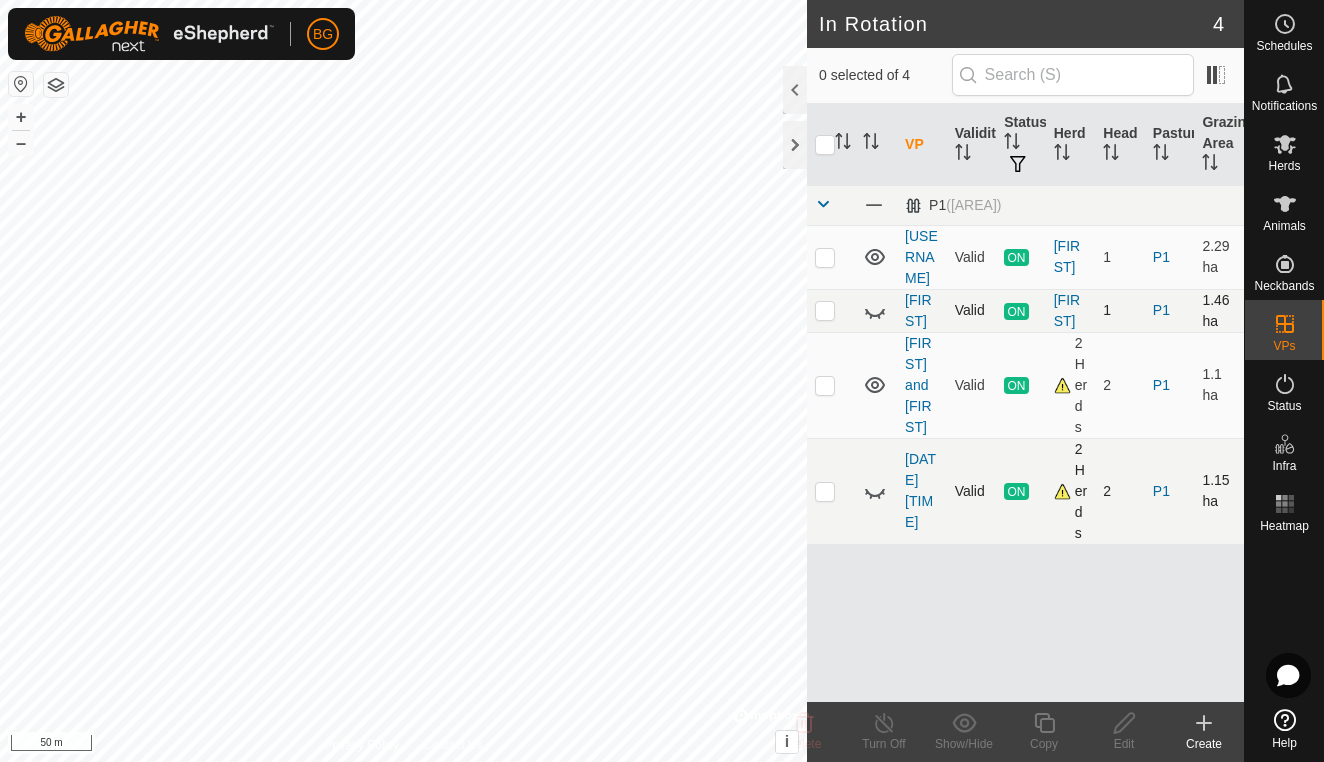 click 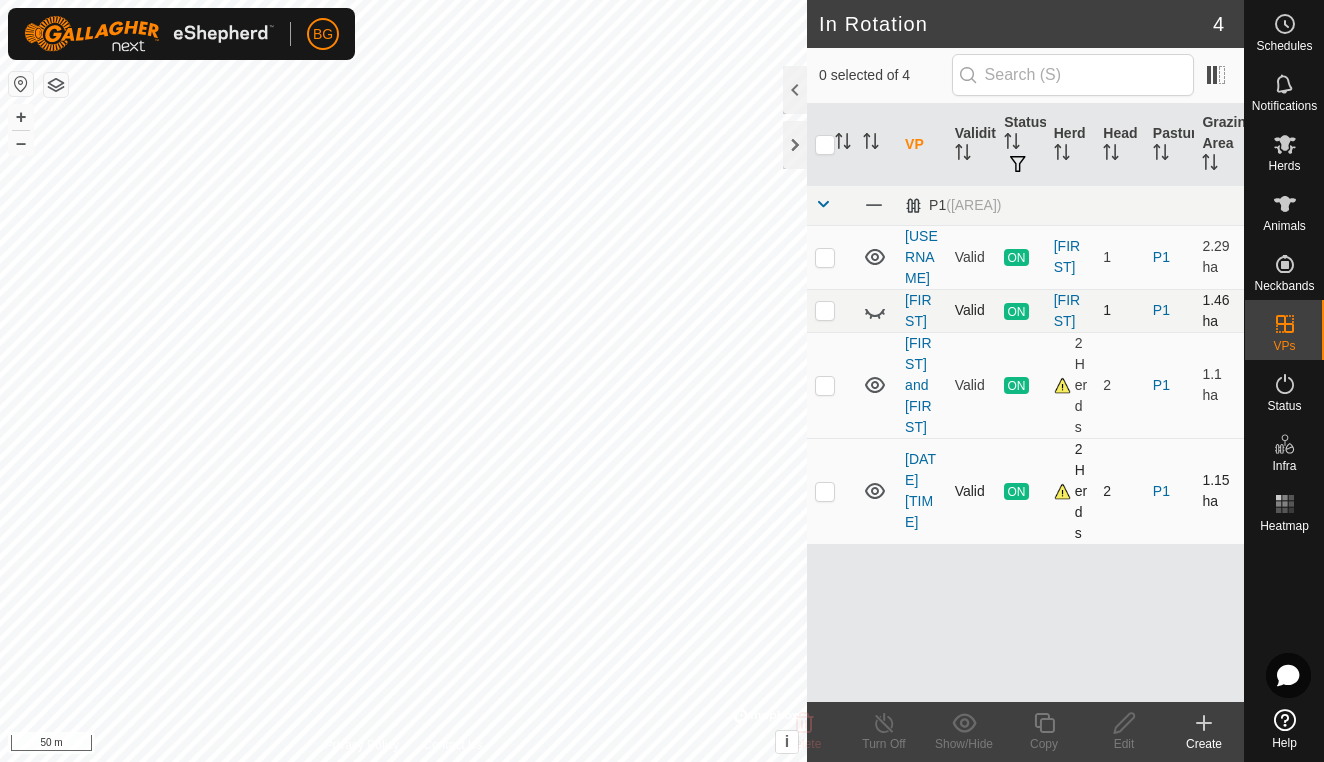 click 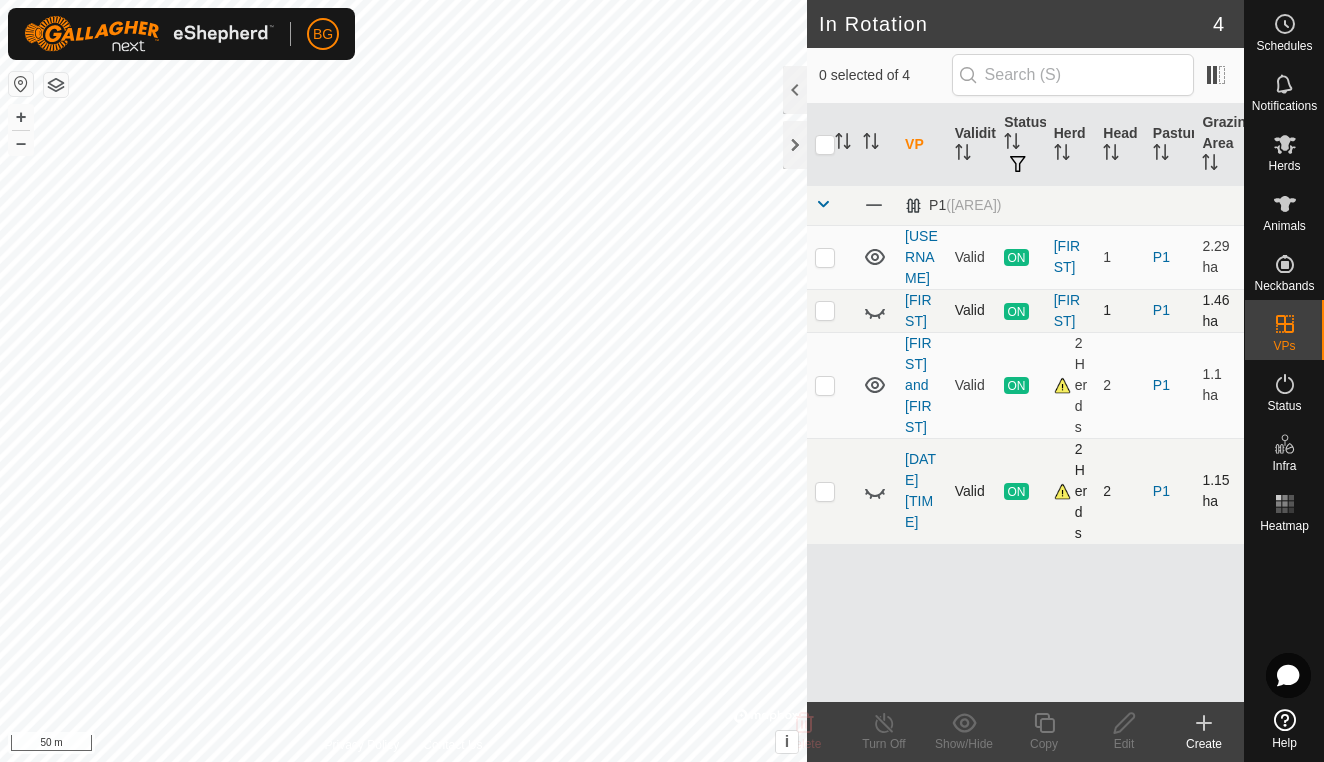 click 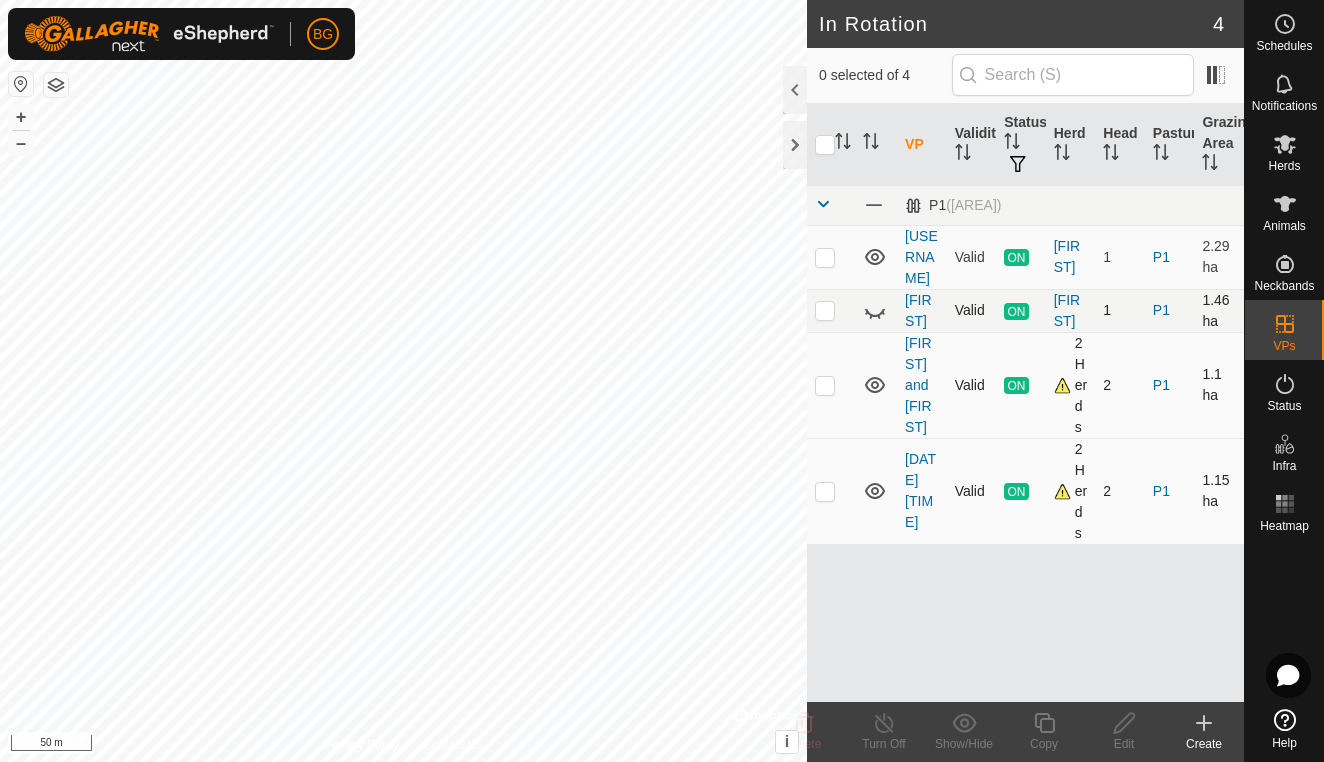 click 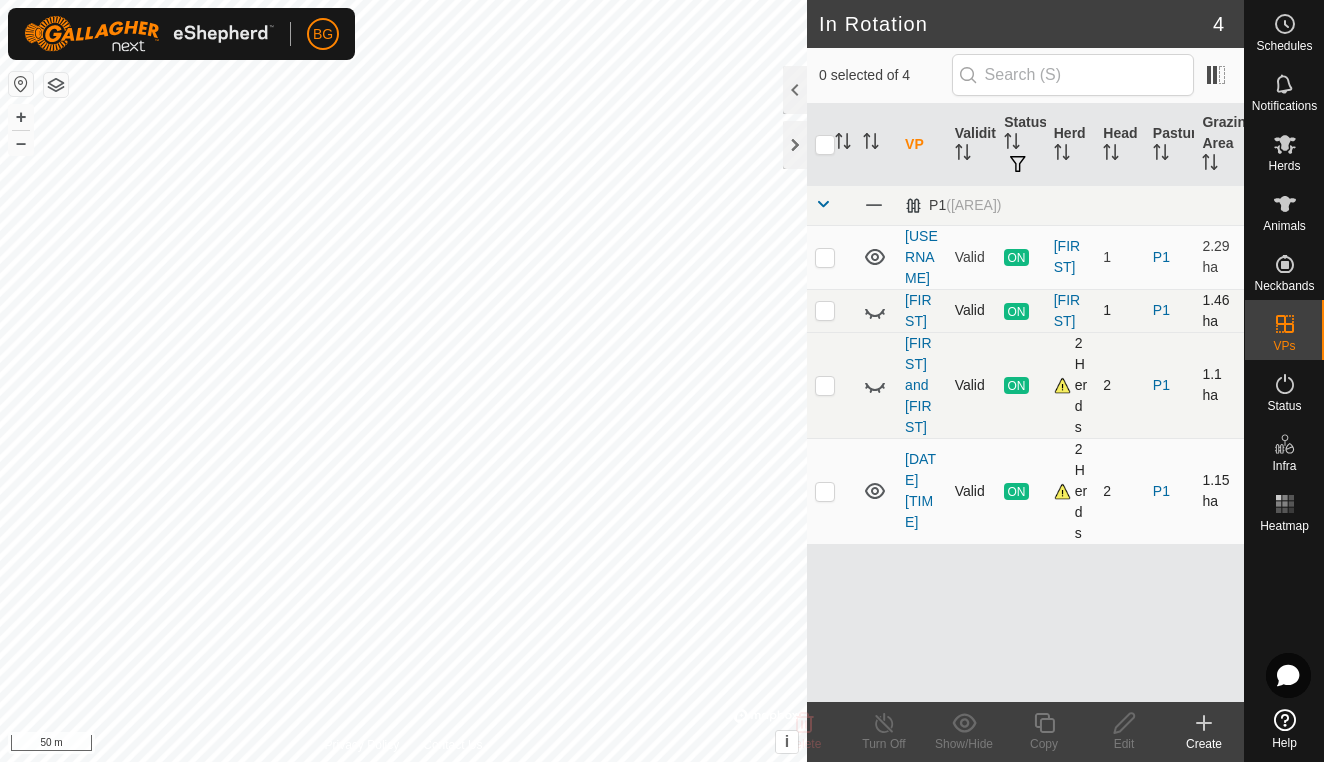 click 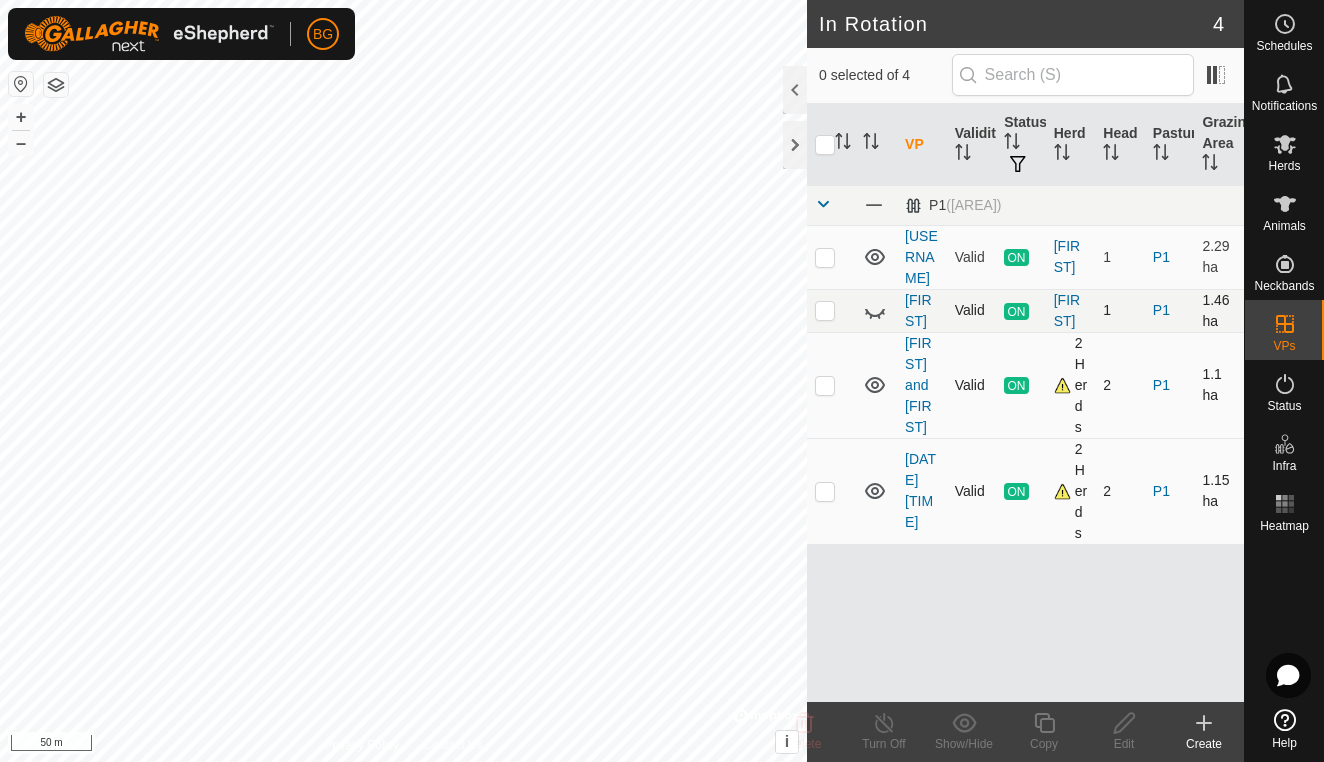 click 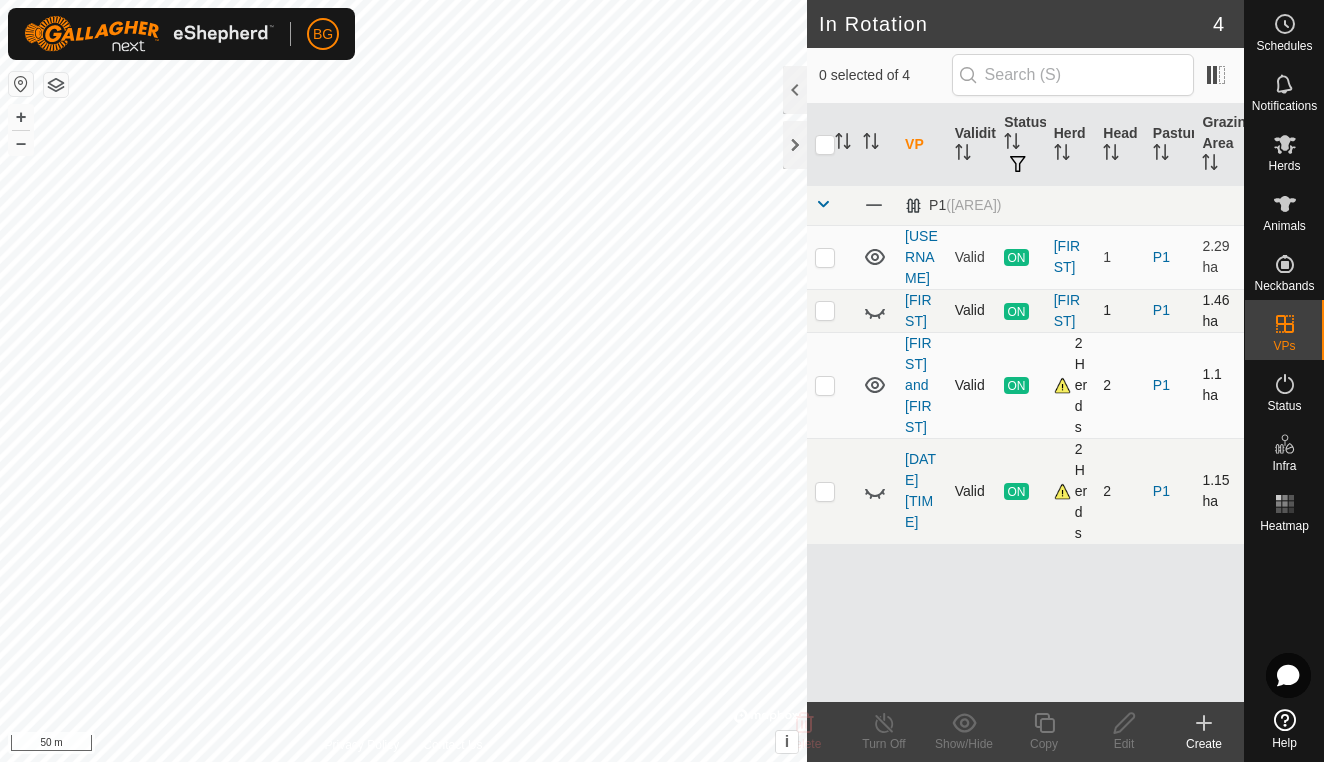 click 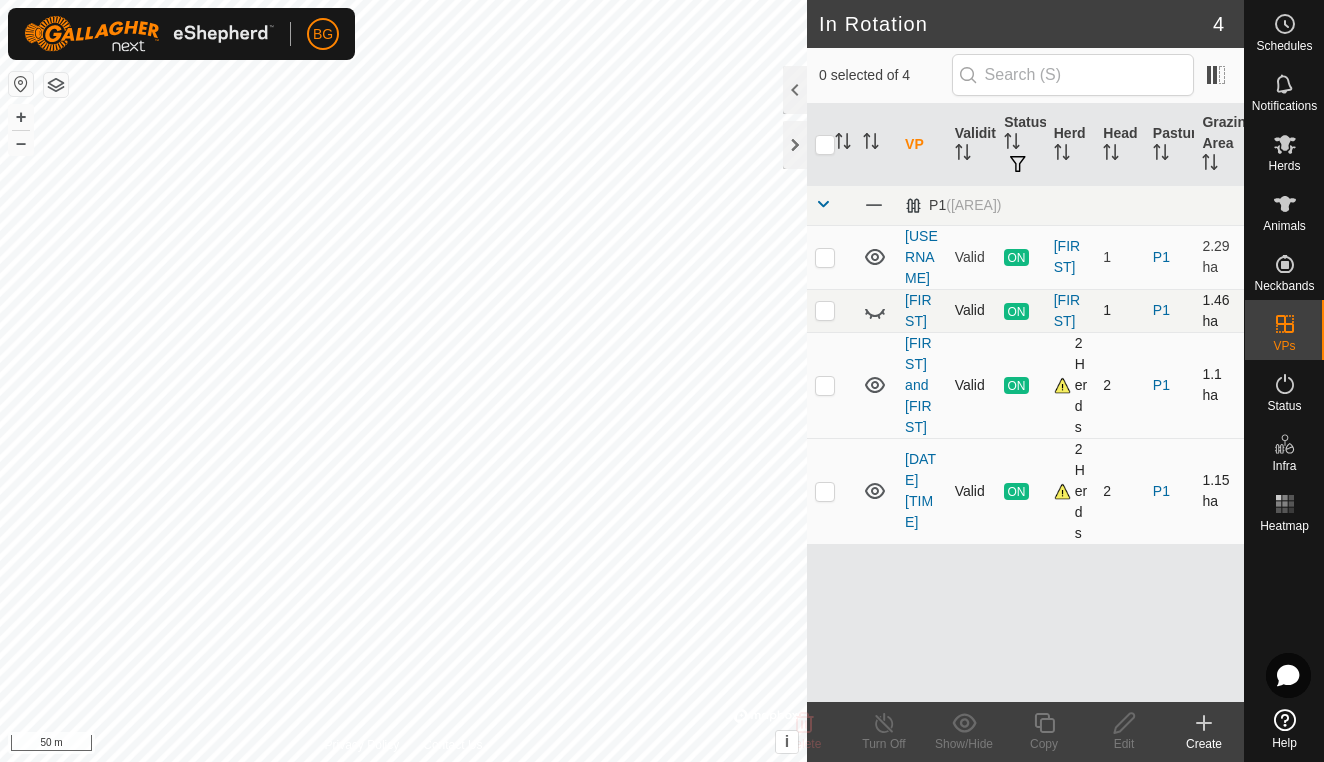 click 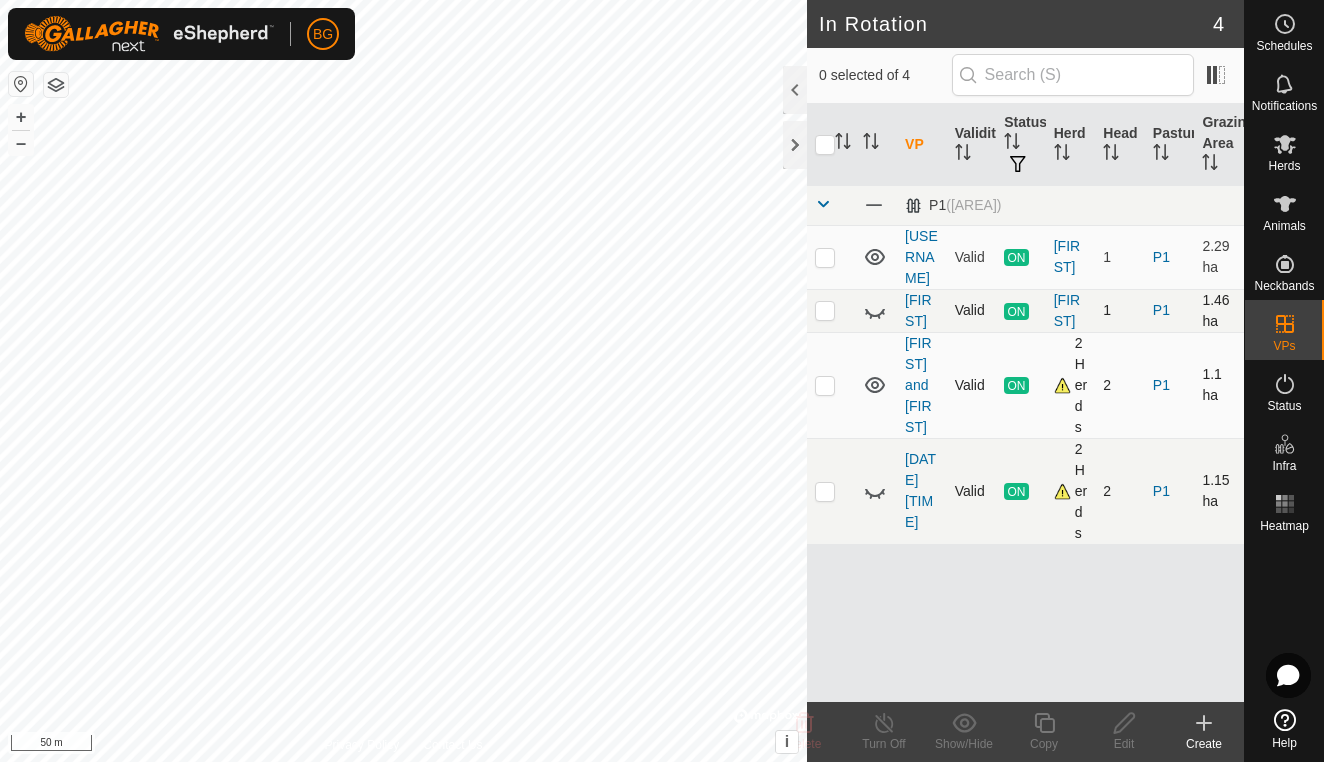 click 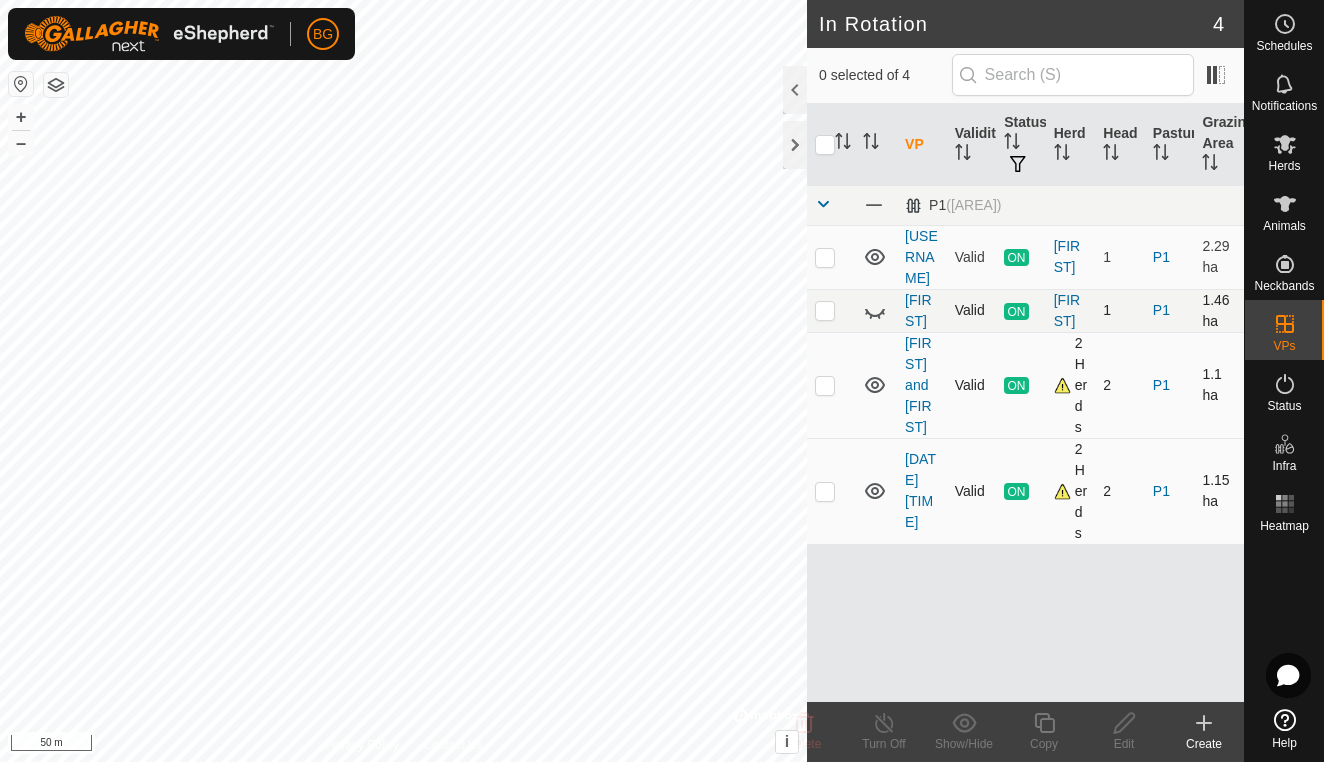 click 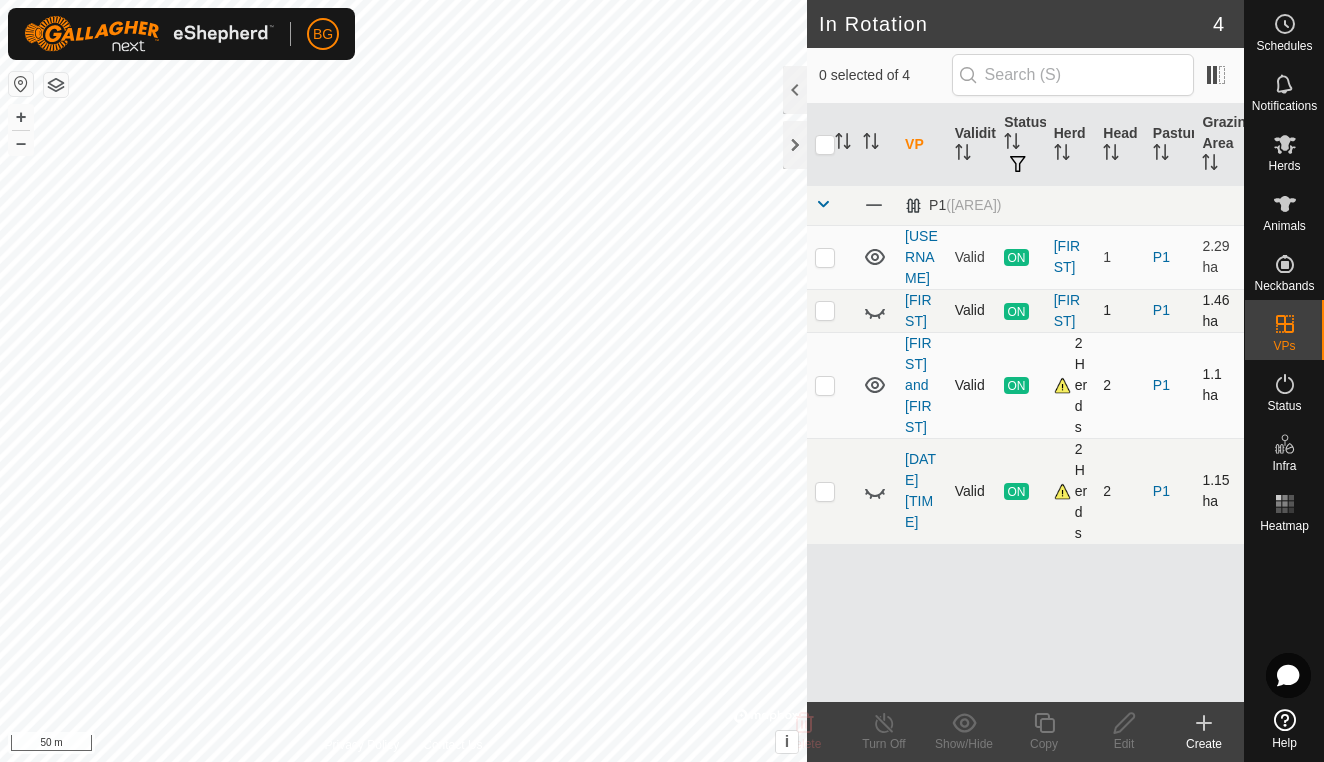 click 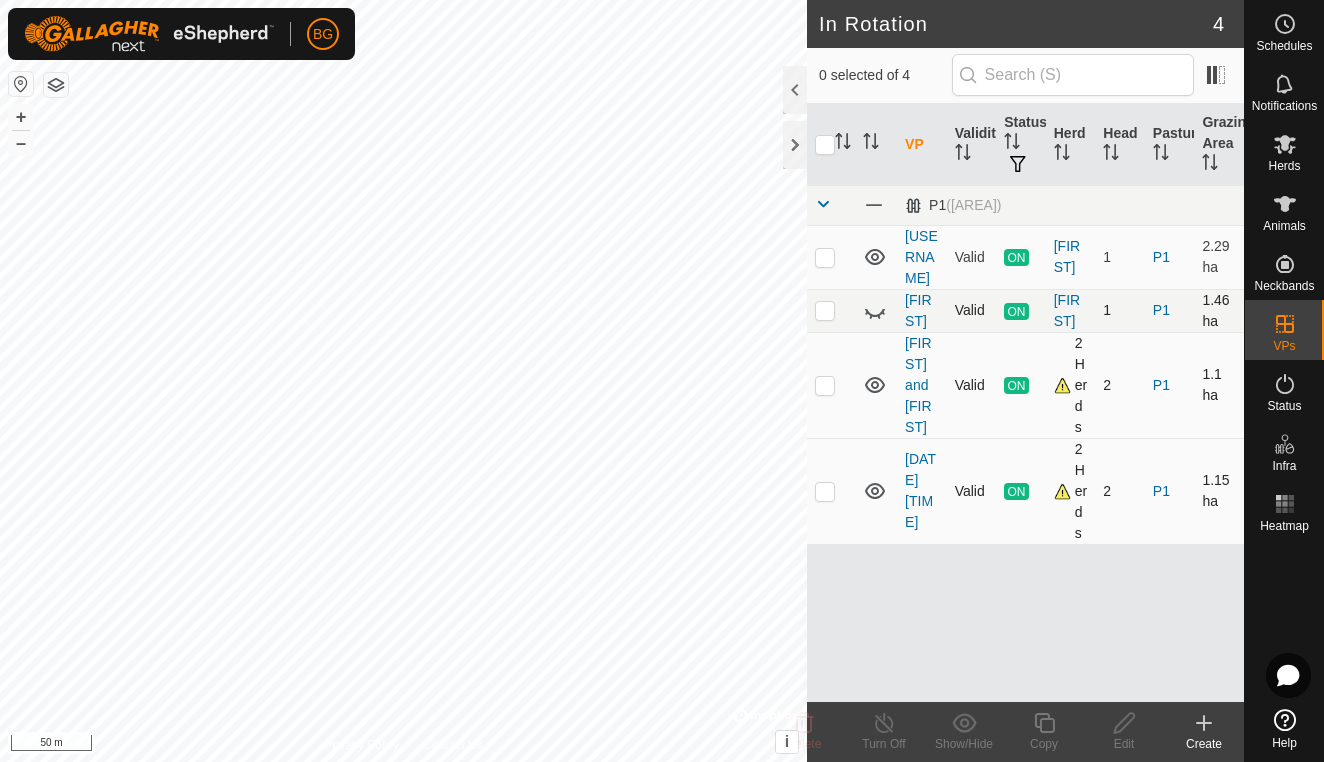 click at bounding box center [825, 491] 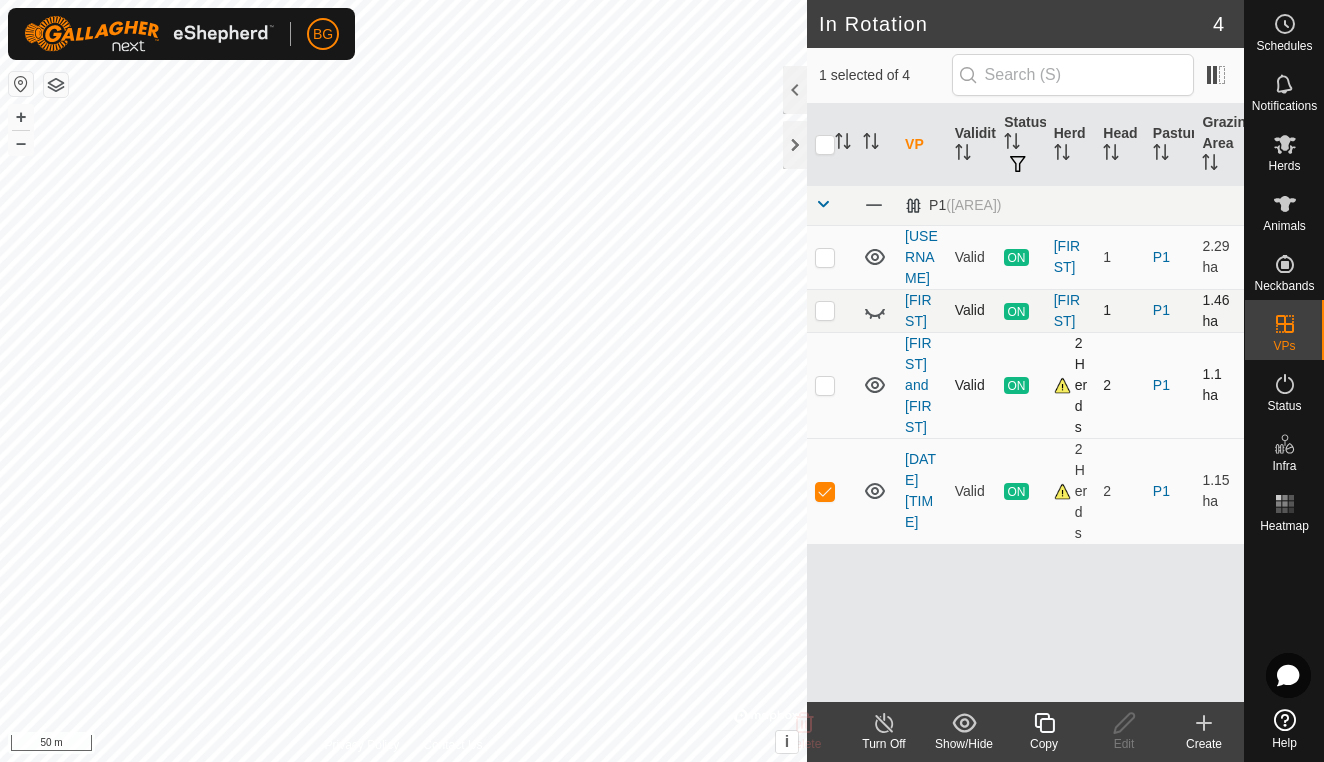 click 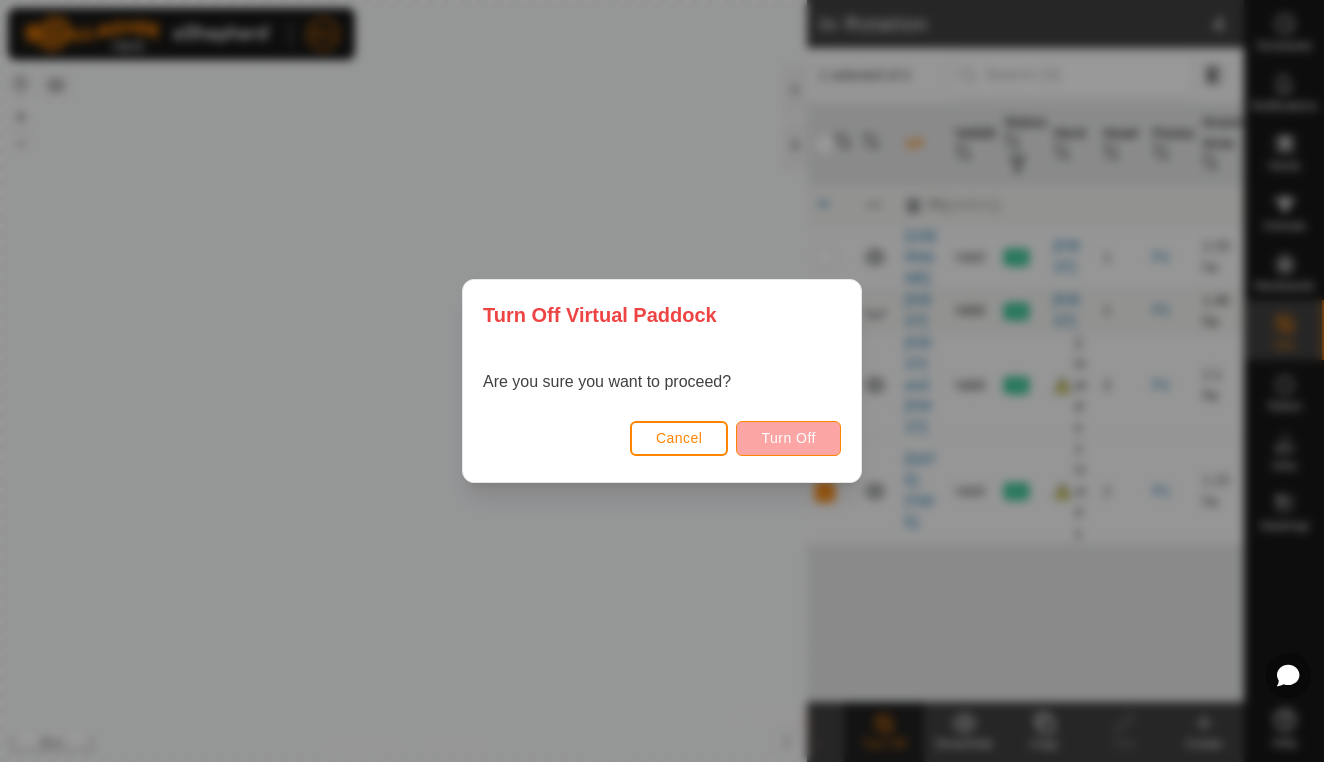 click on "Turn Off" at bounding box center [788, 438] 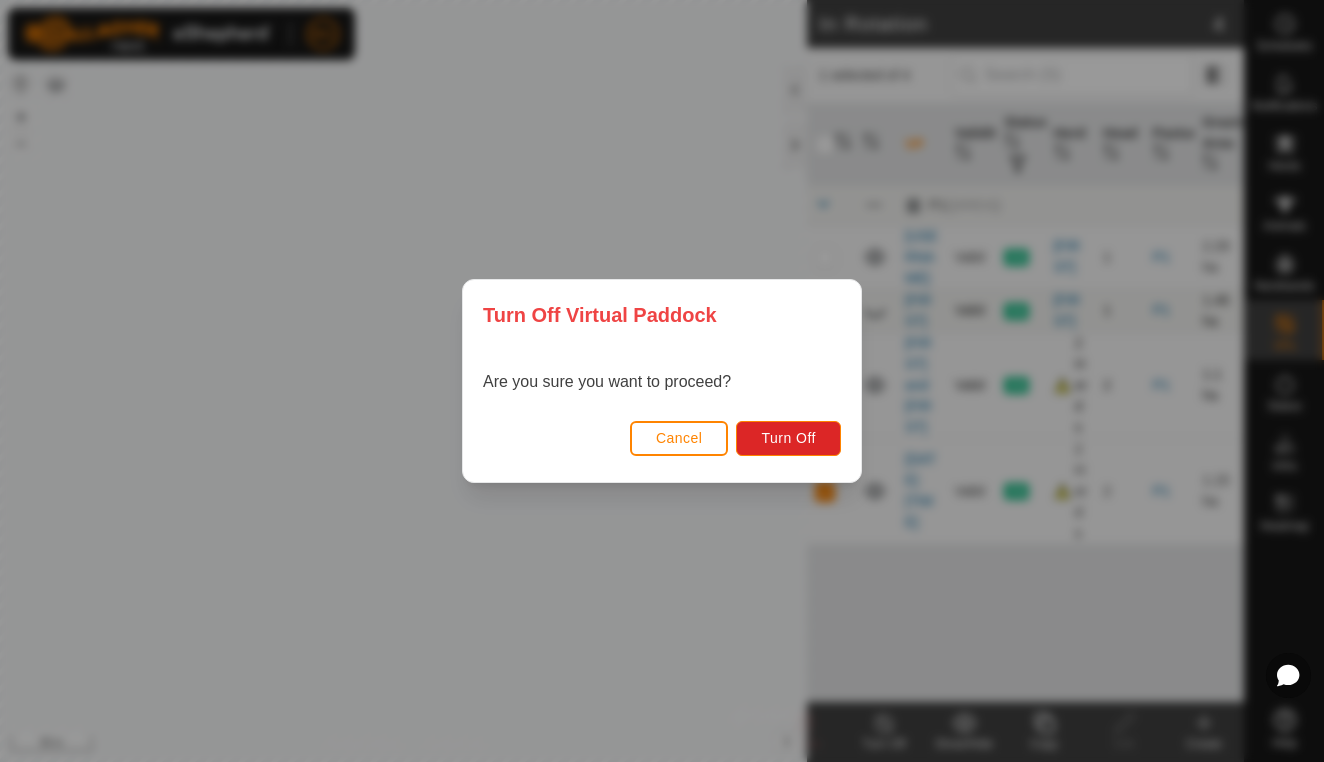 click on "Cancel" at bounding box center [679, 438] 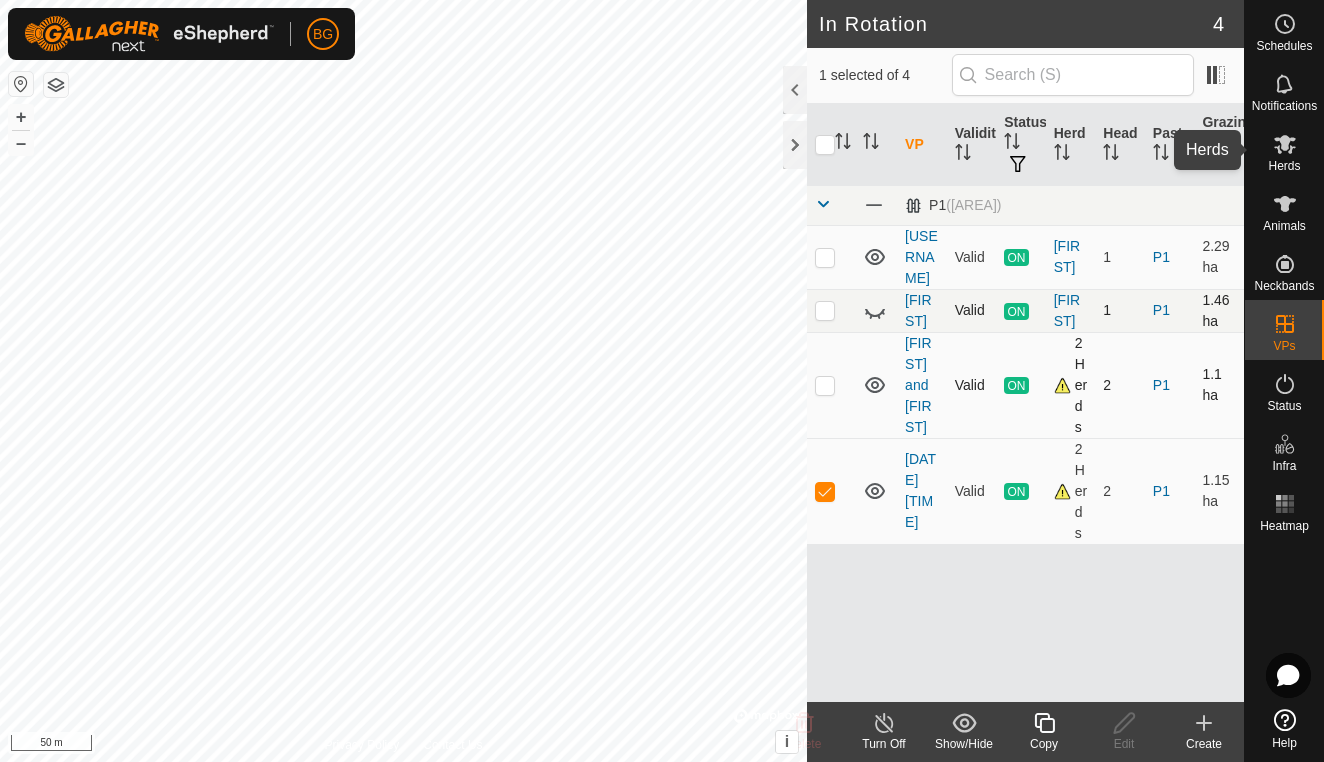 click 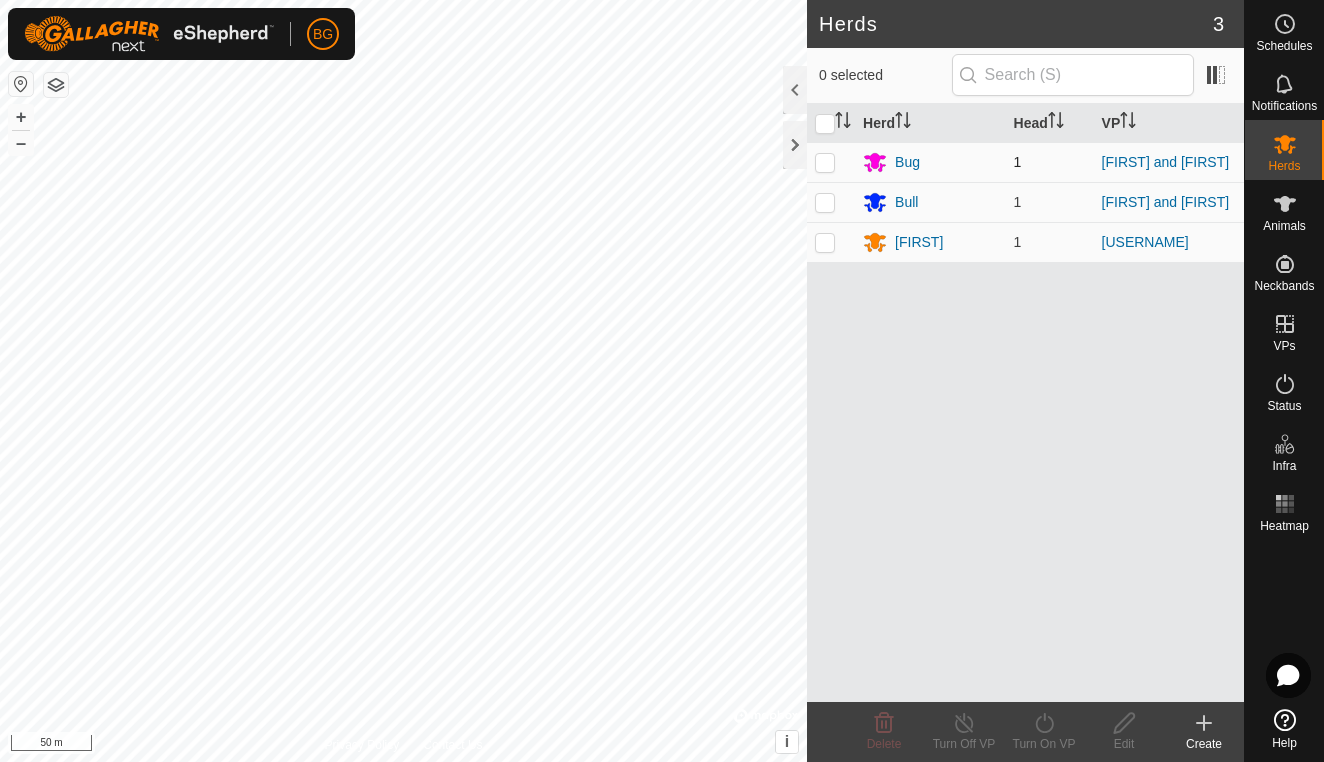 click at bounding box center (825, 162) 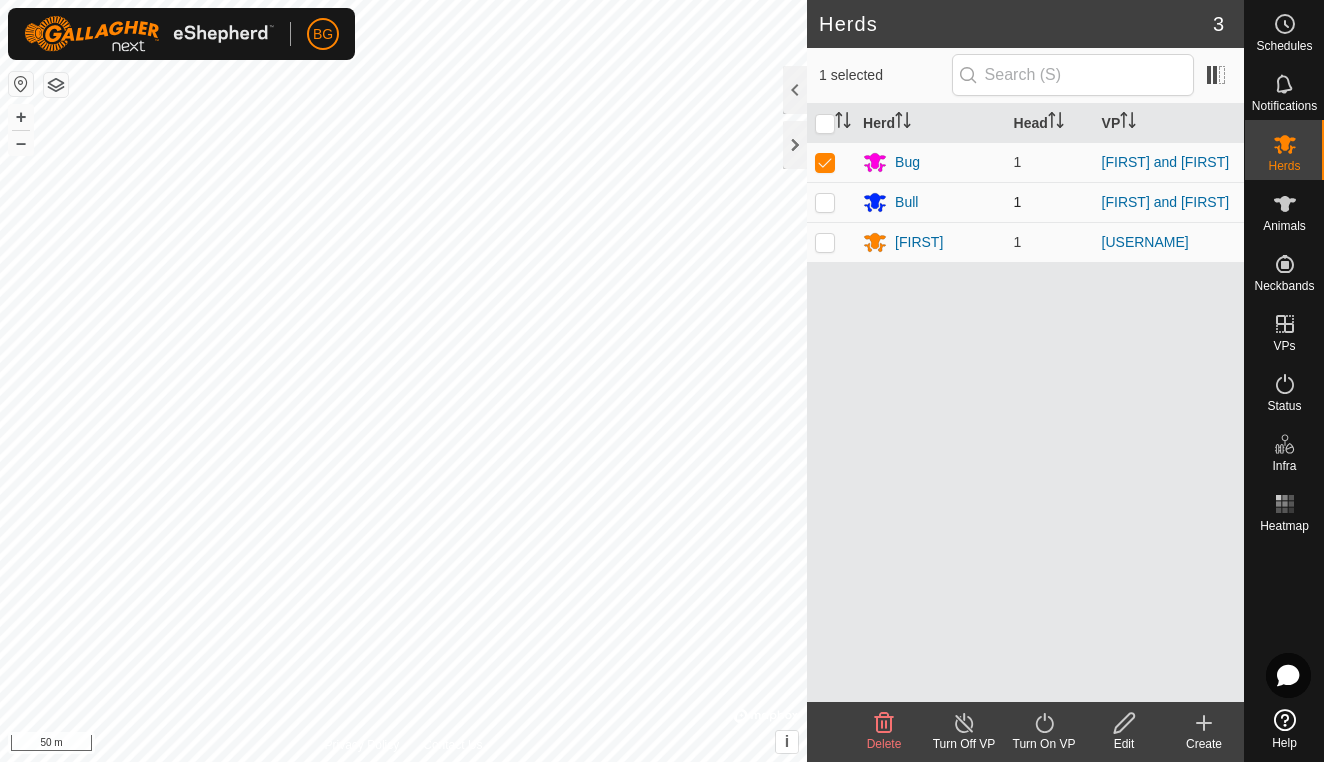 click at bounding box center [825, 202] 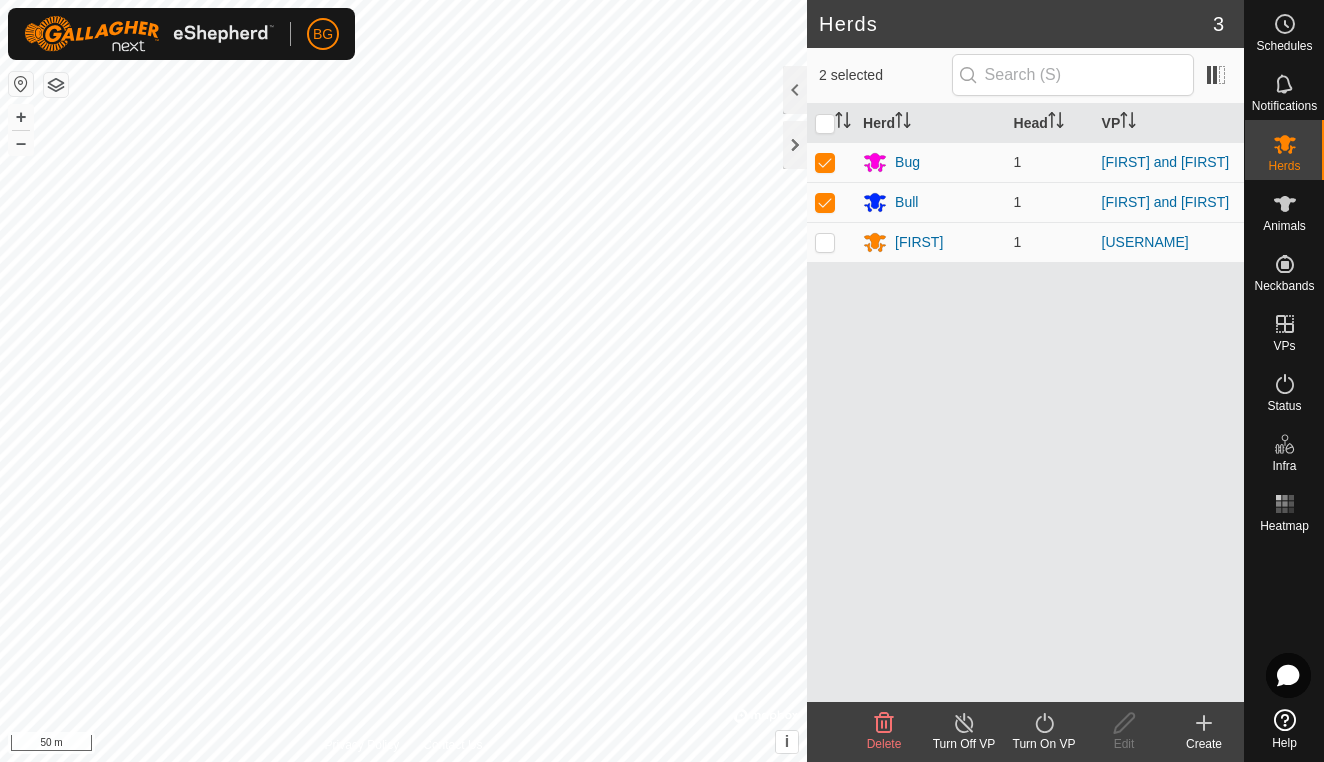 click 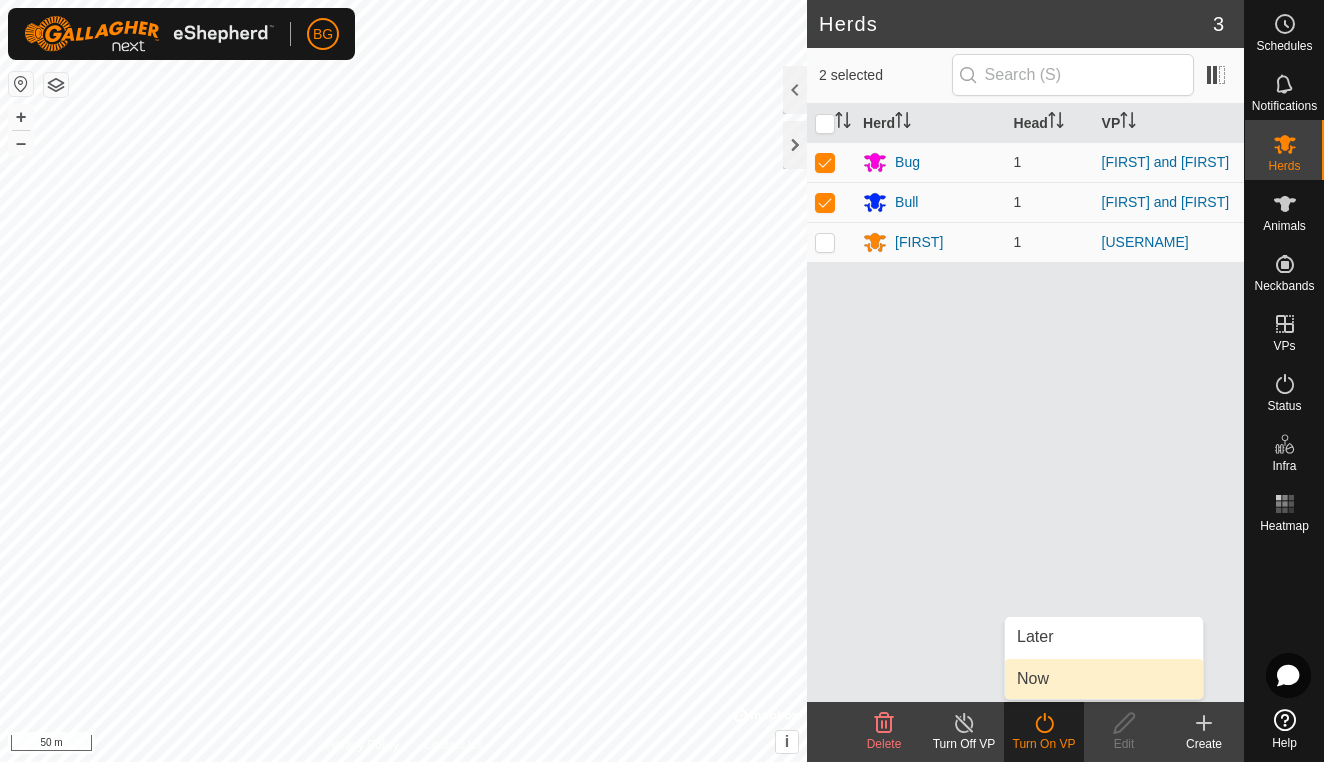 click on "Now" at bounding box center (1104, 679) 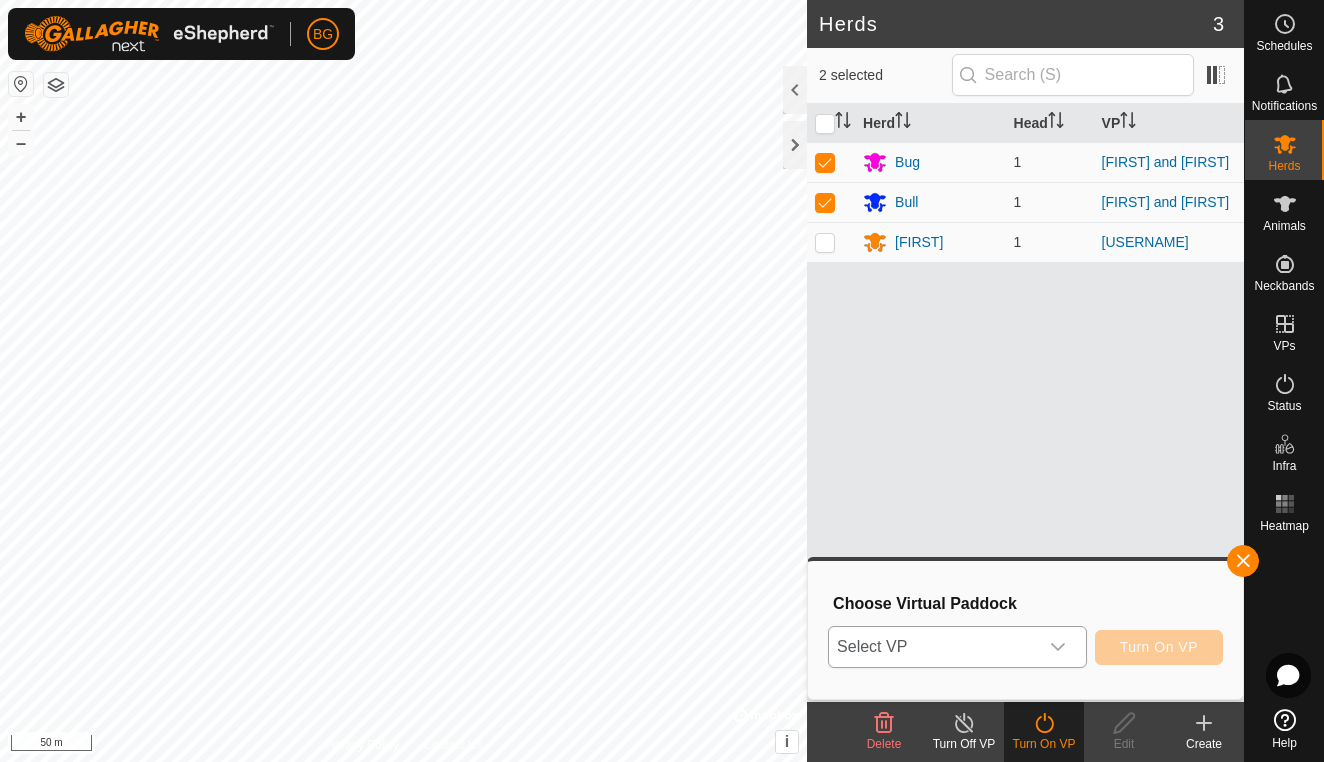click 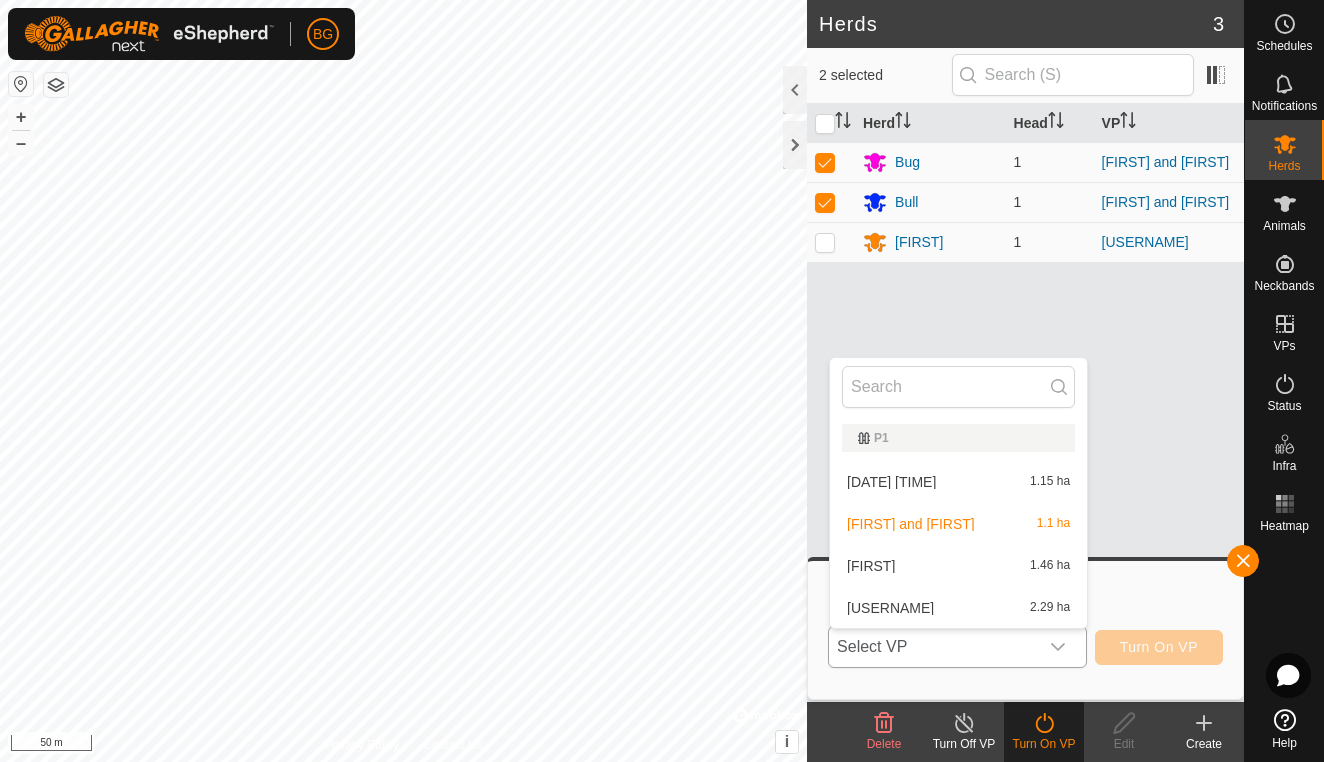 click on "[FIRST] and [FIRST] [AREA]" at bounding box center [958, 524] 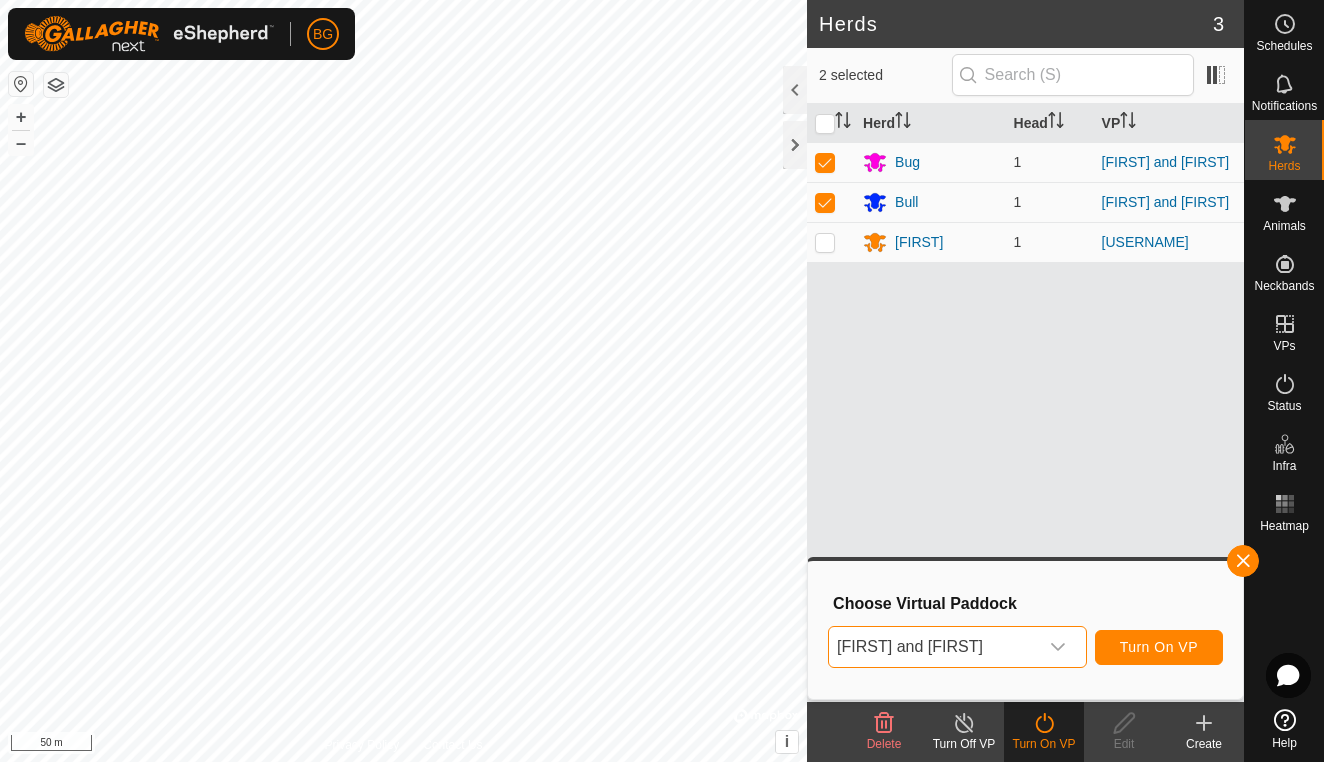 click on "Turn On VP" at bounding box center (1159, 647) 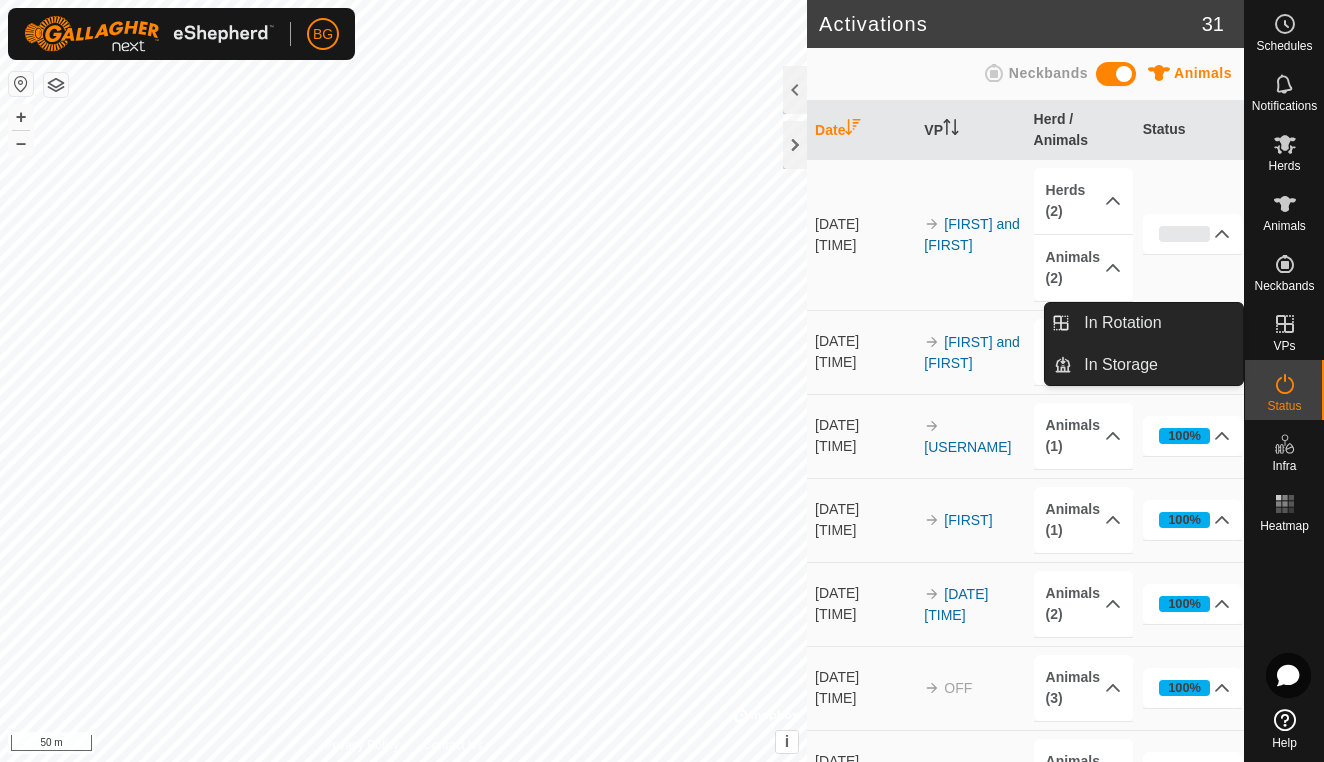 click on "In Rotation" at bounding box center (1157, 323) 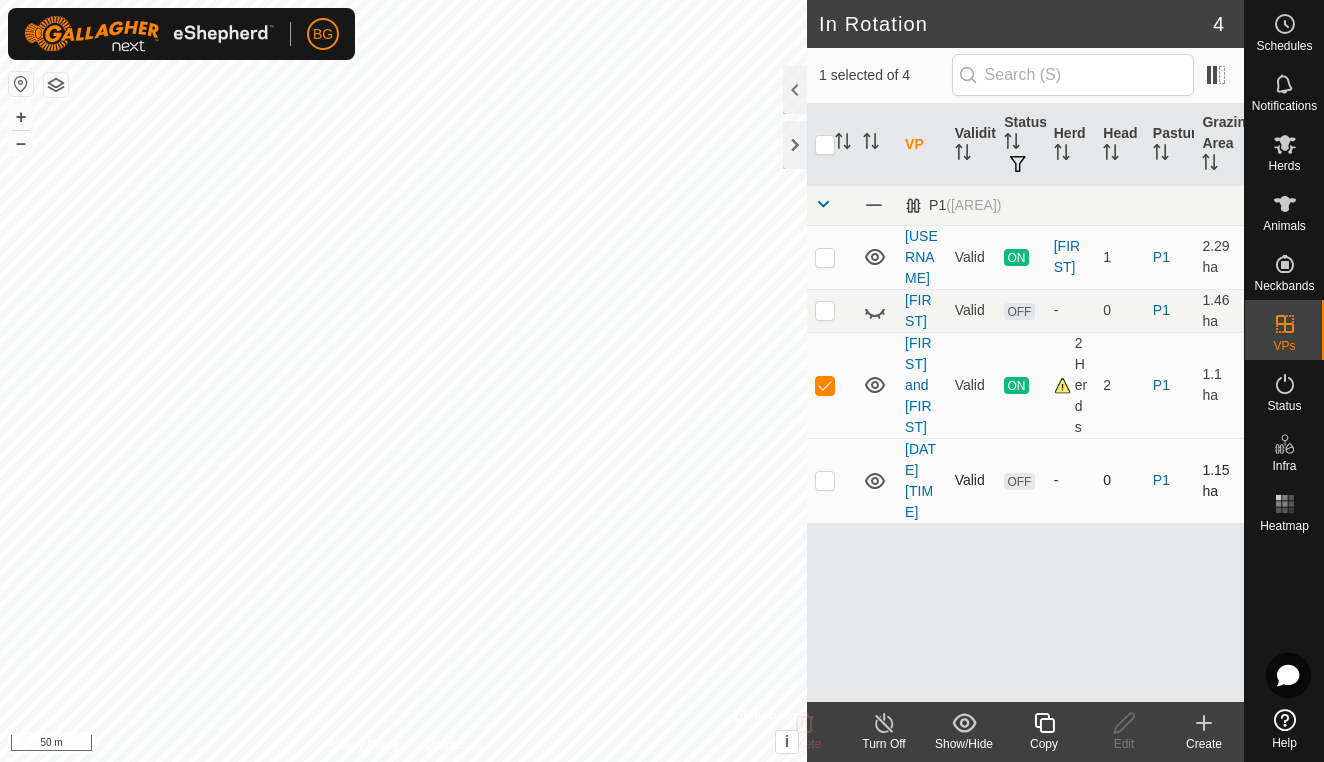 click 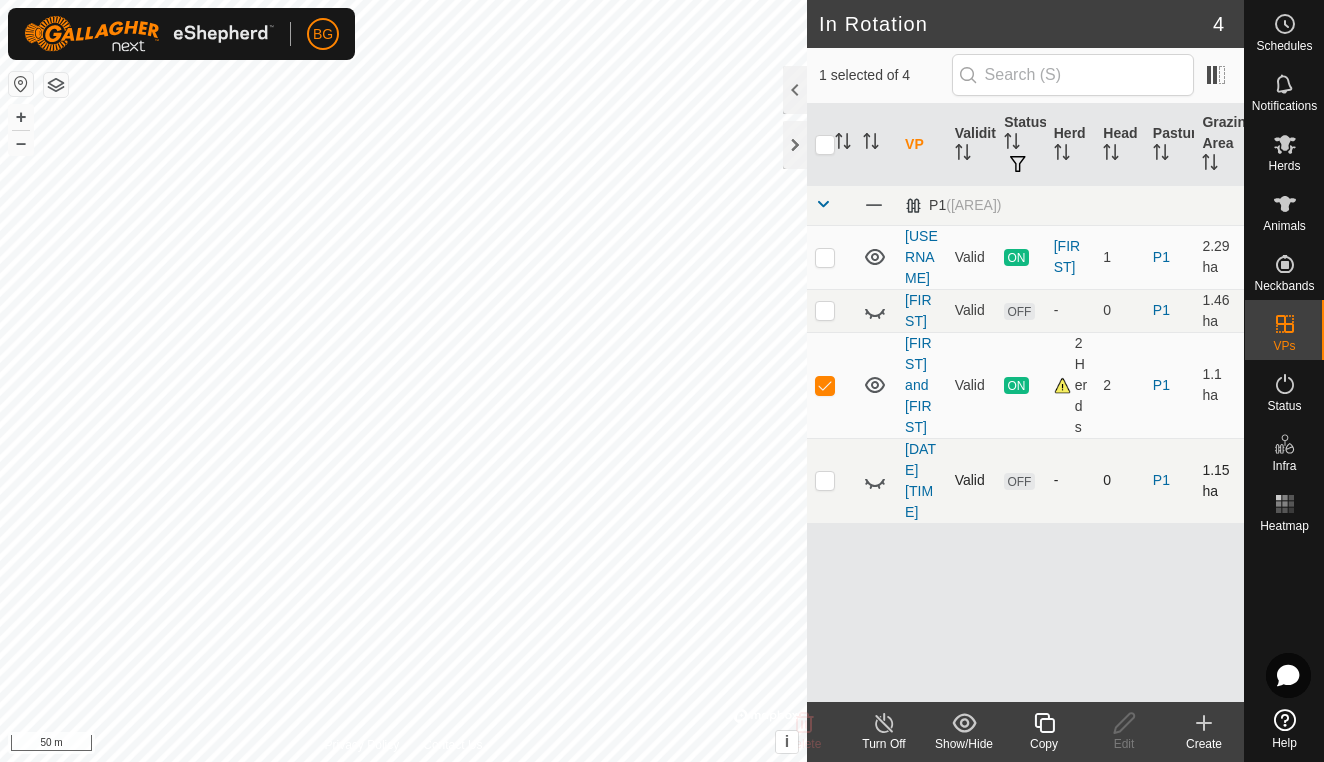 click 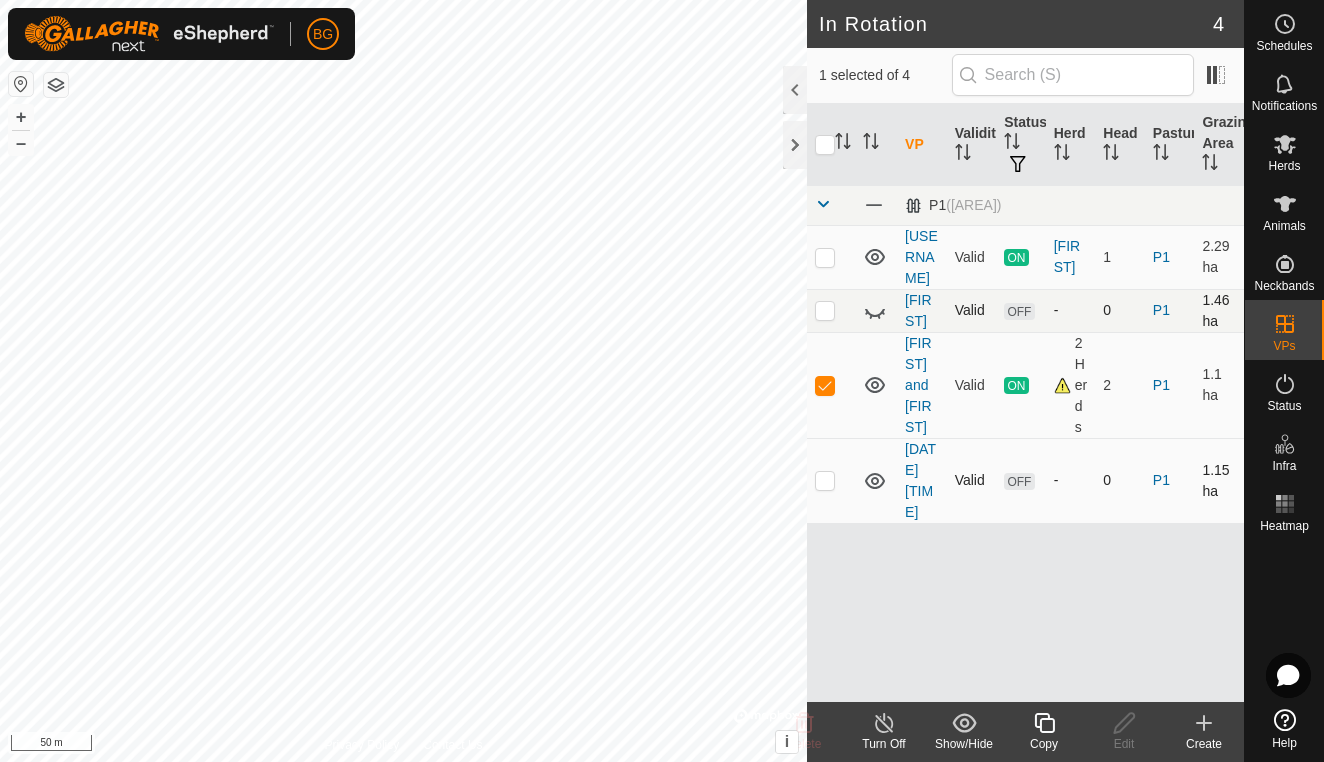 click 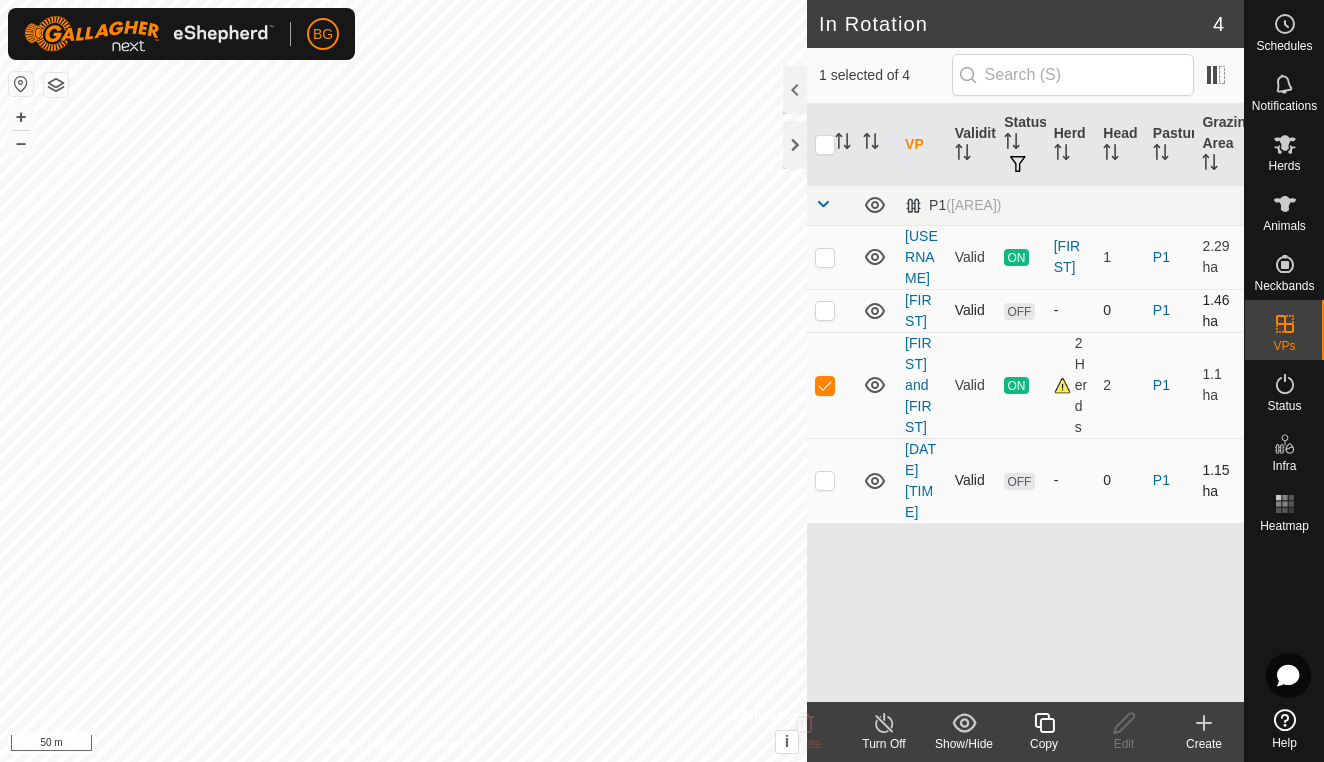 click 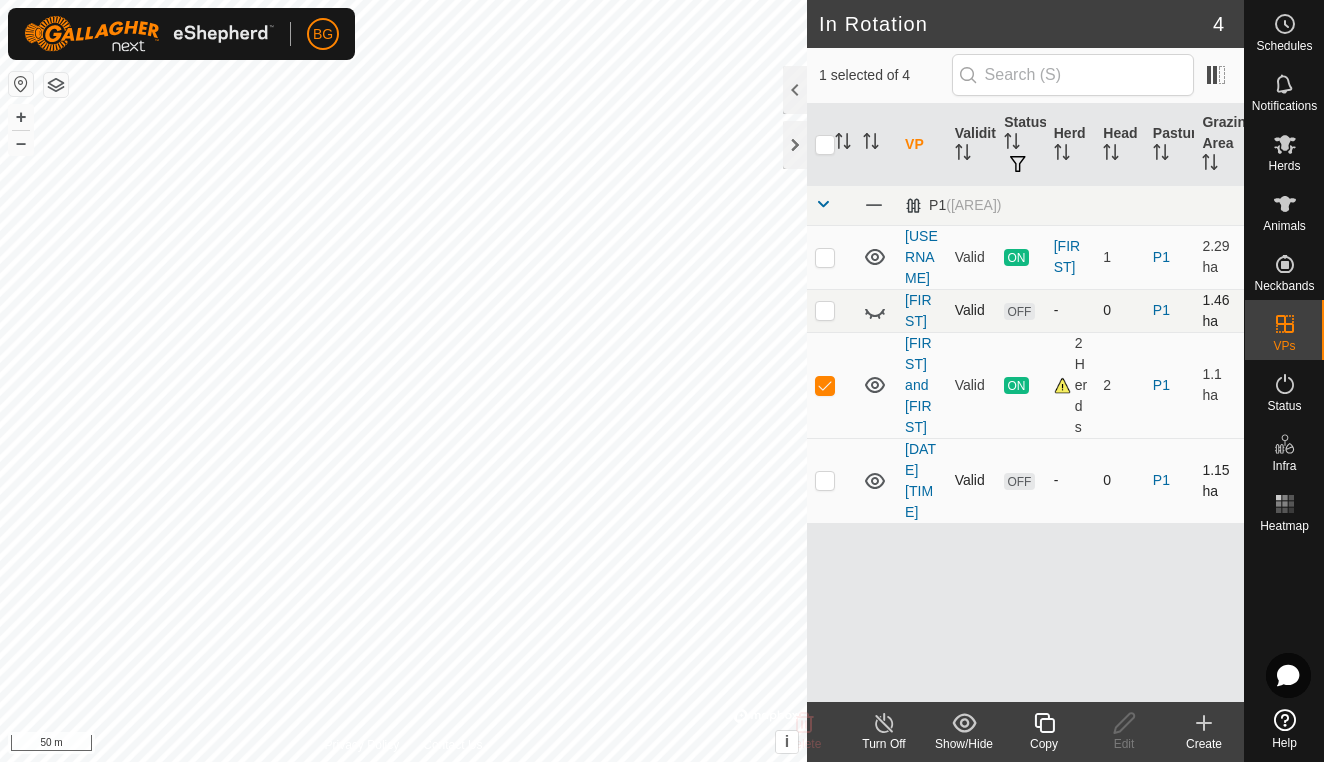 click at bounding box center (825, 310) 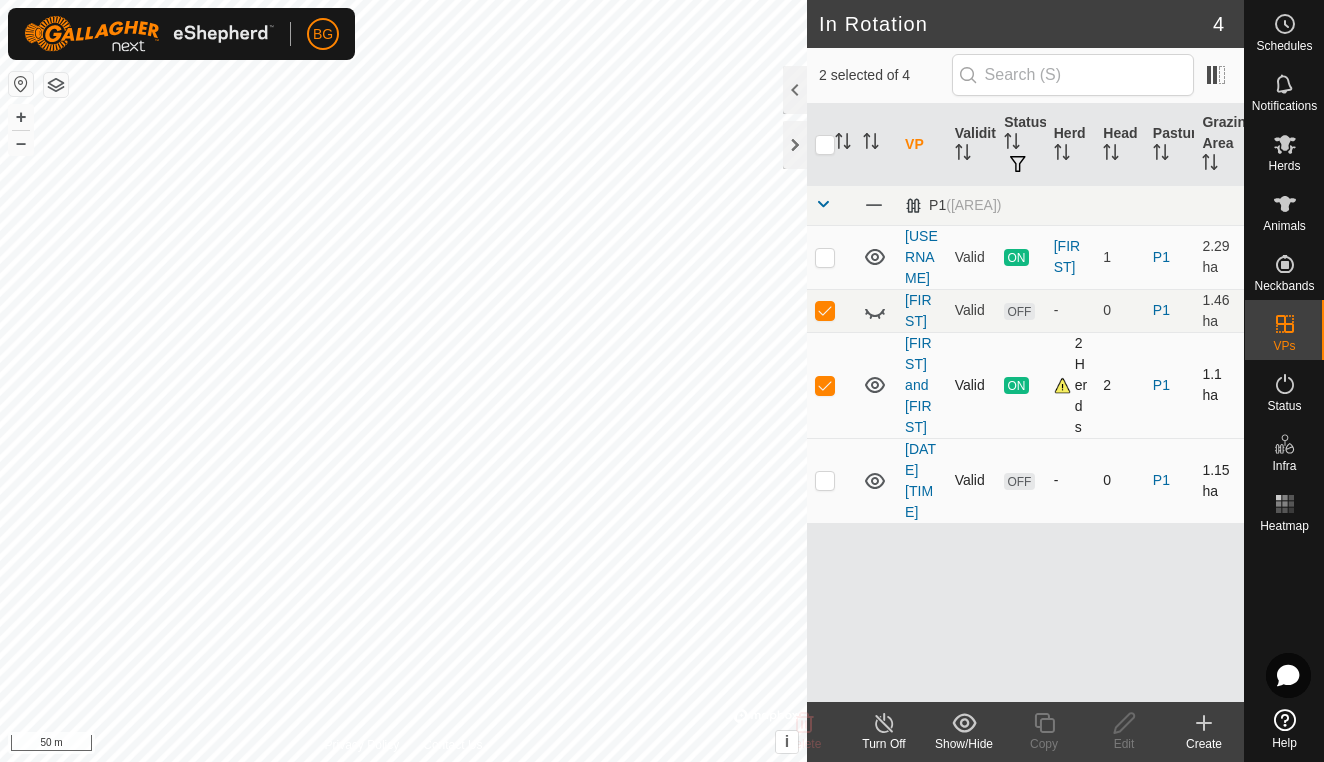 click at bounding box center (831, 385) 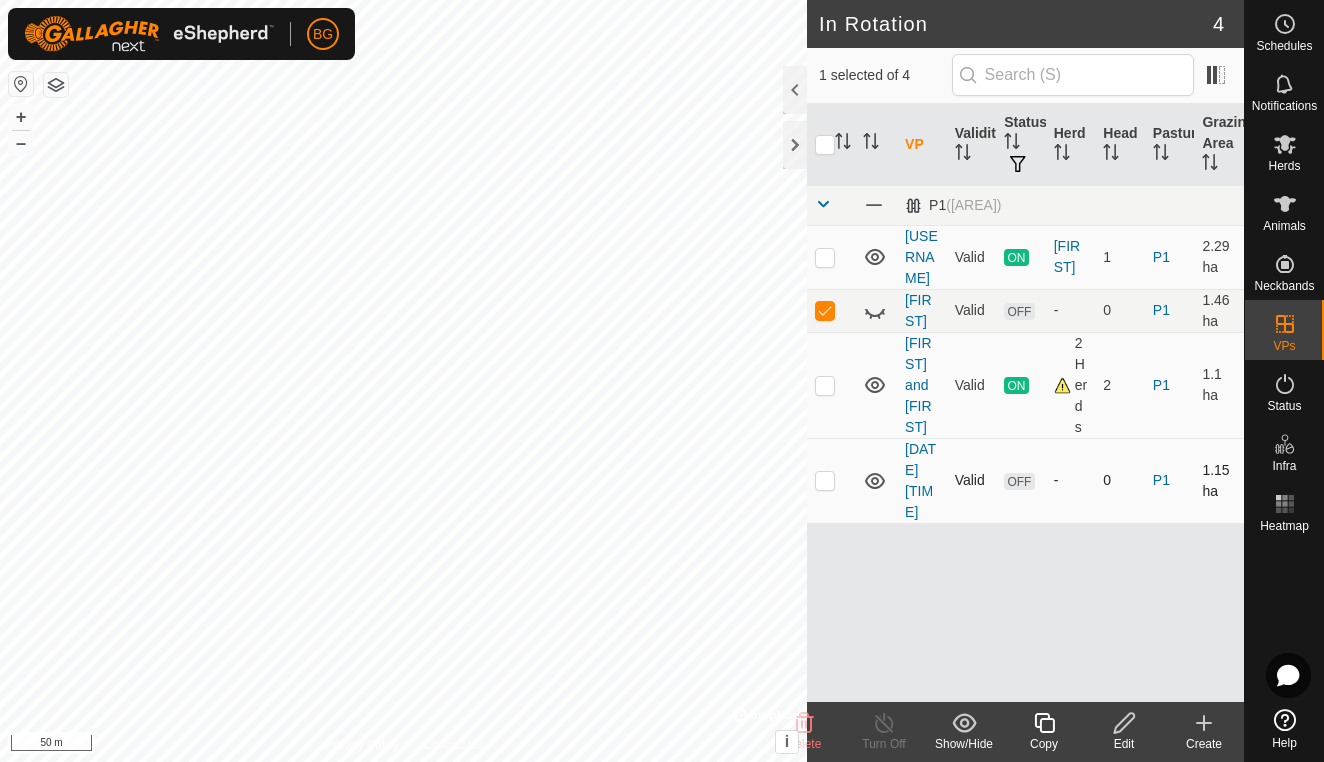 click at bounding box center [825, 480] 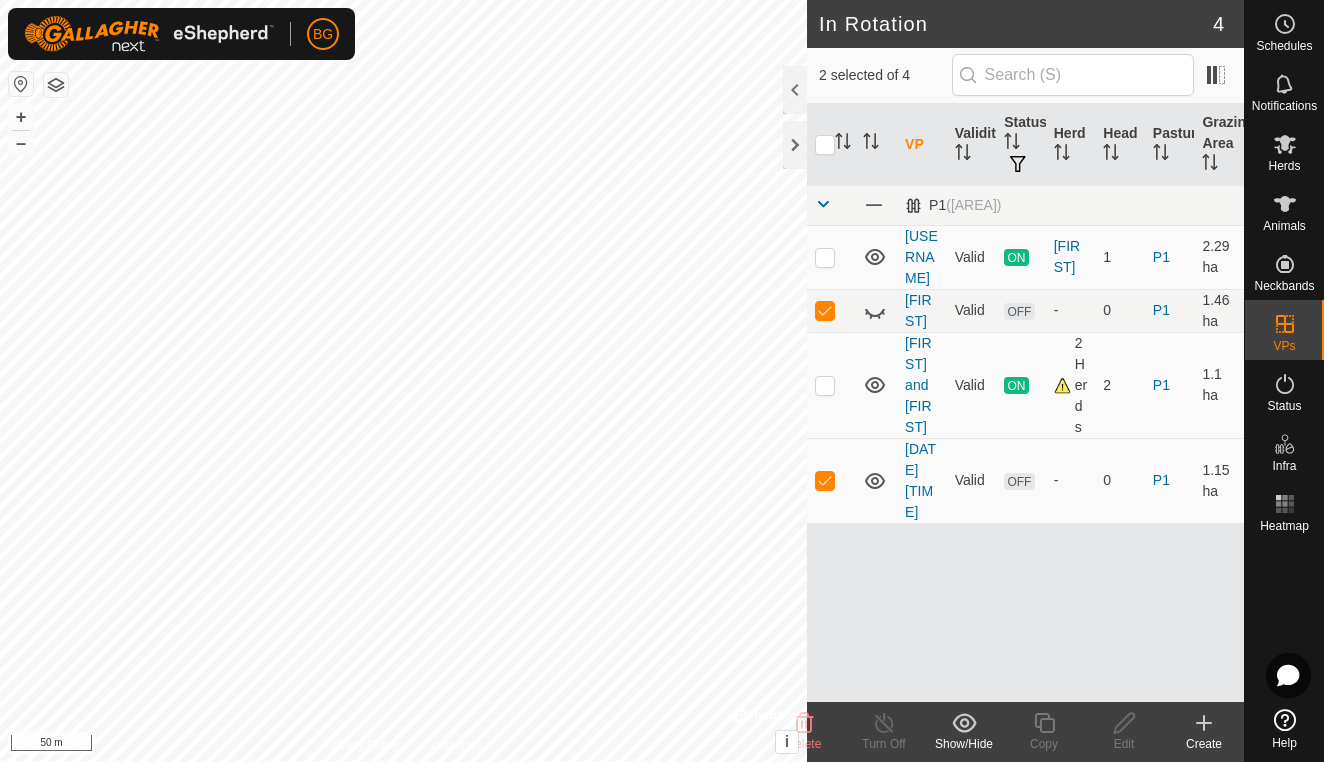 click 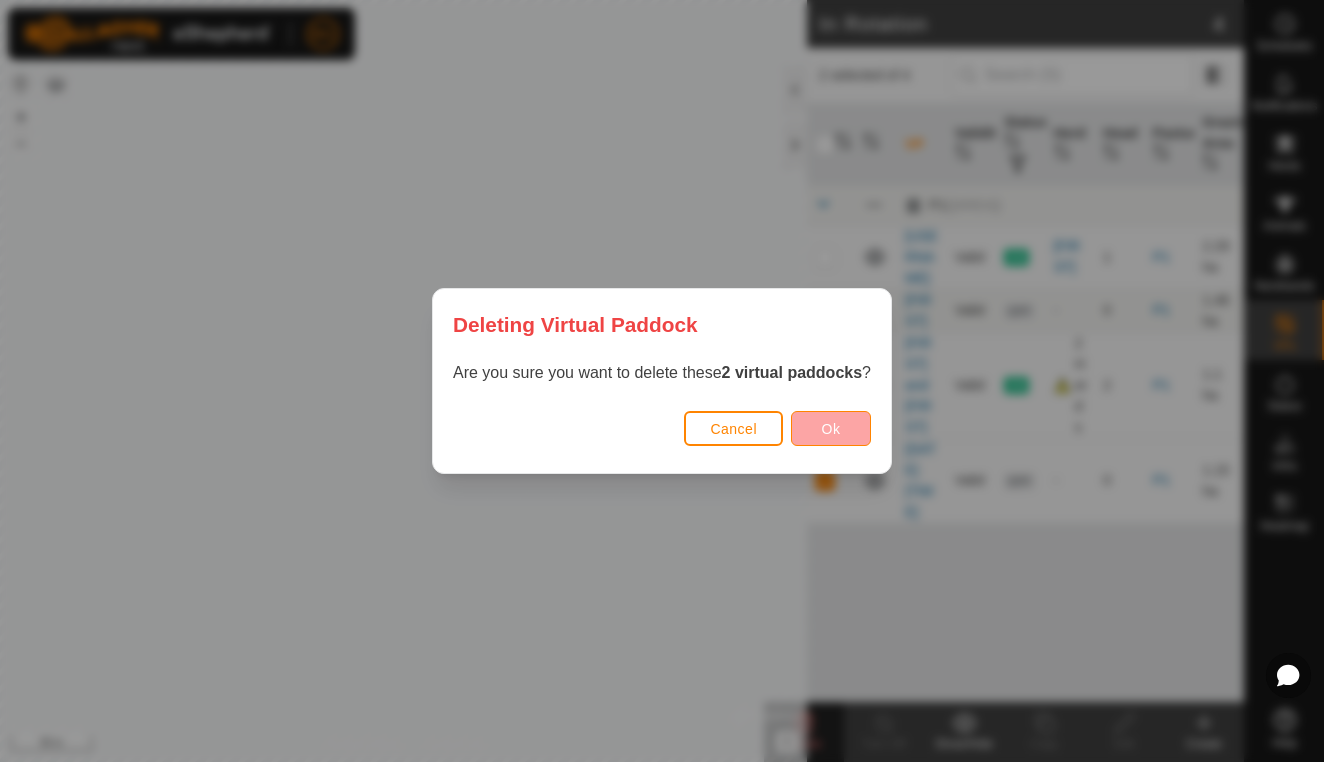 click on "Ok" at bounding box center [831, 429] 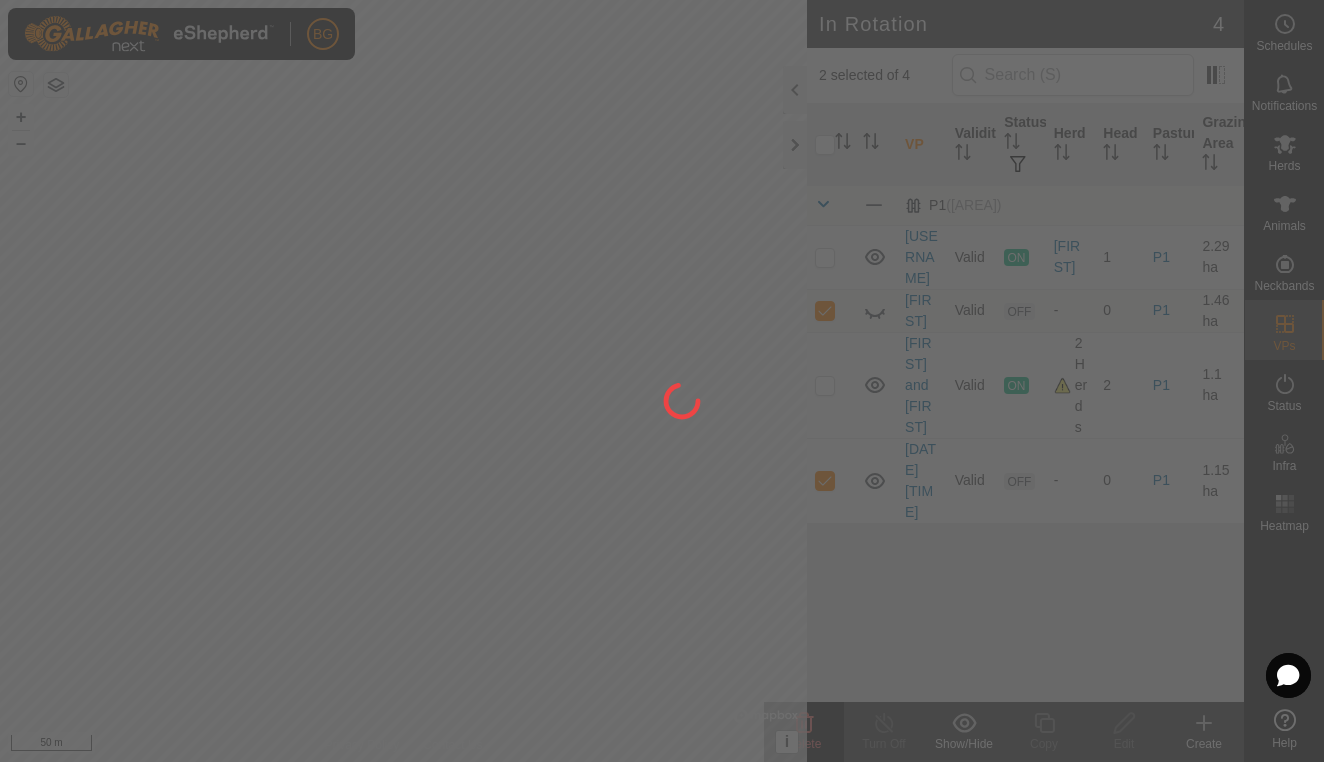 checkbox on "false" 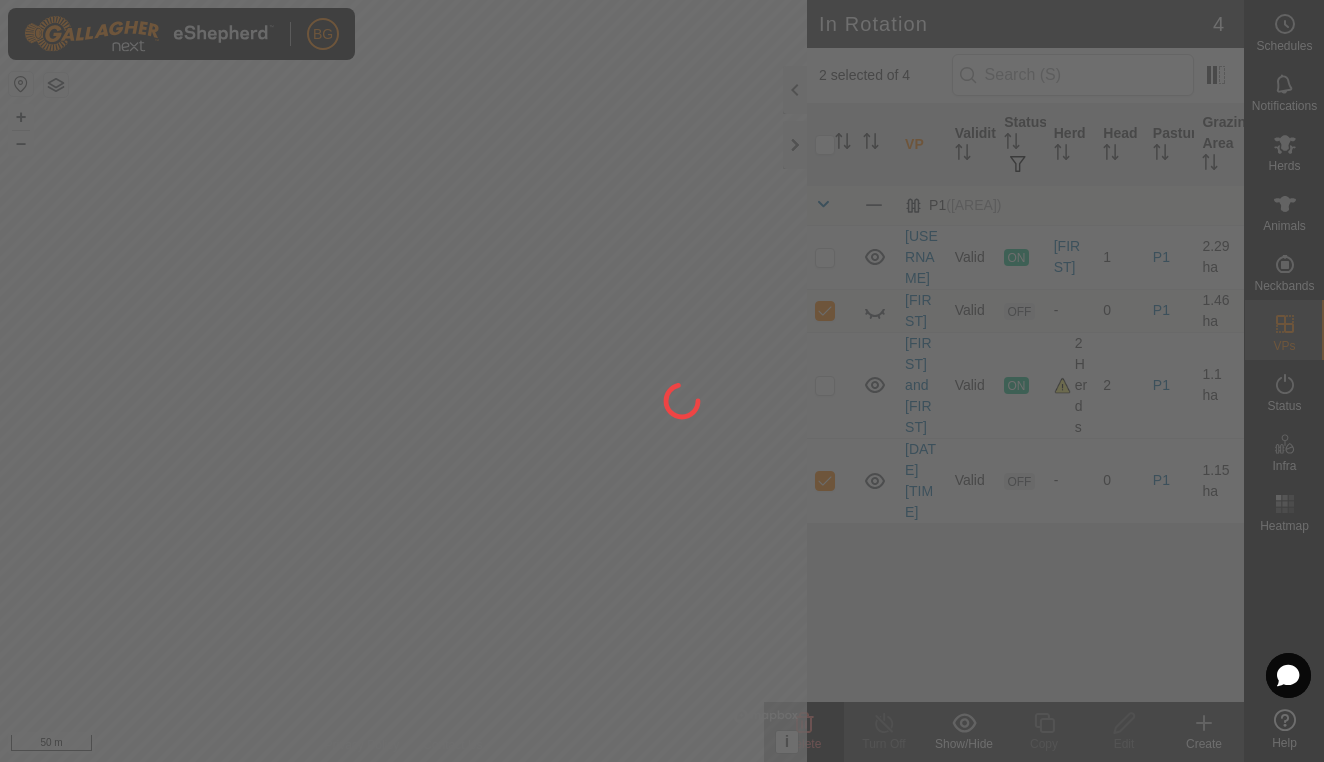 checkbox on "false" 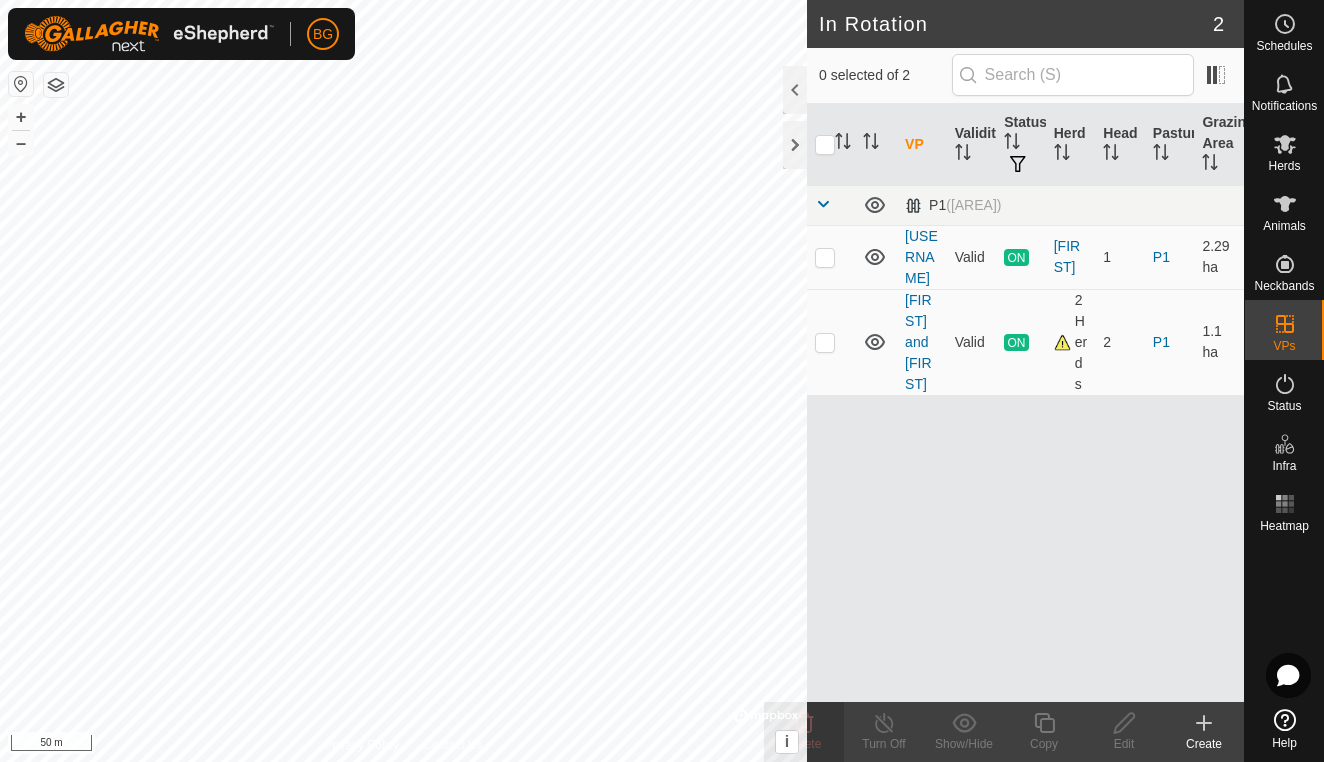 checkbox on "true" 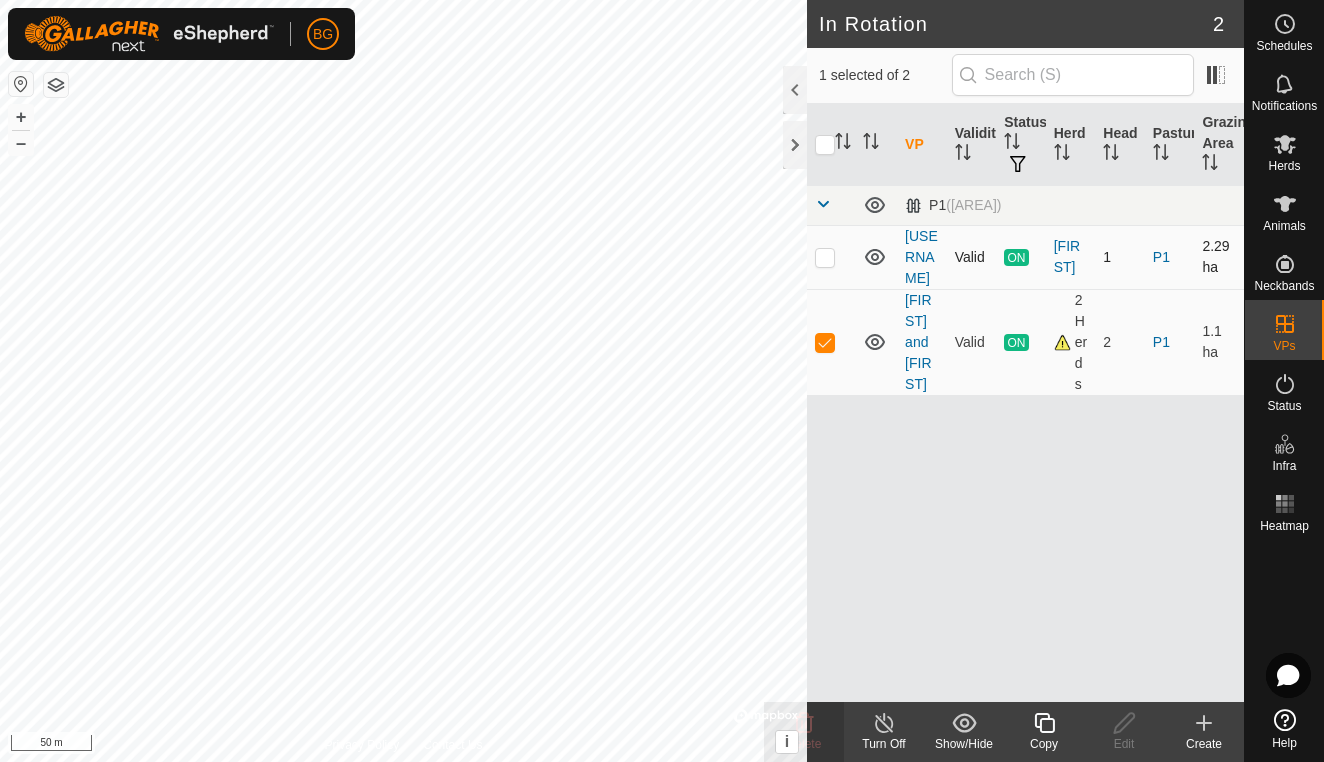 click at bounding box center [825, 257] 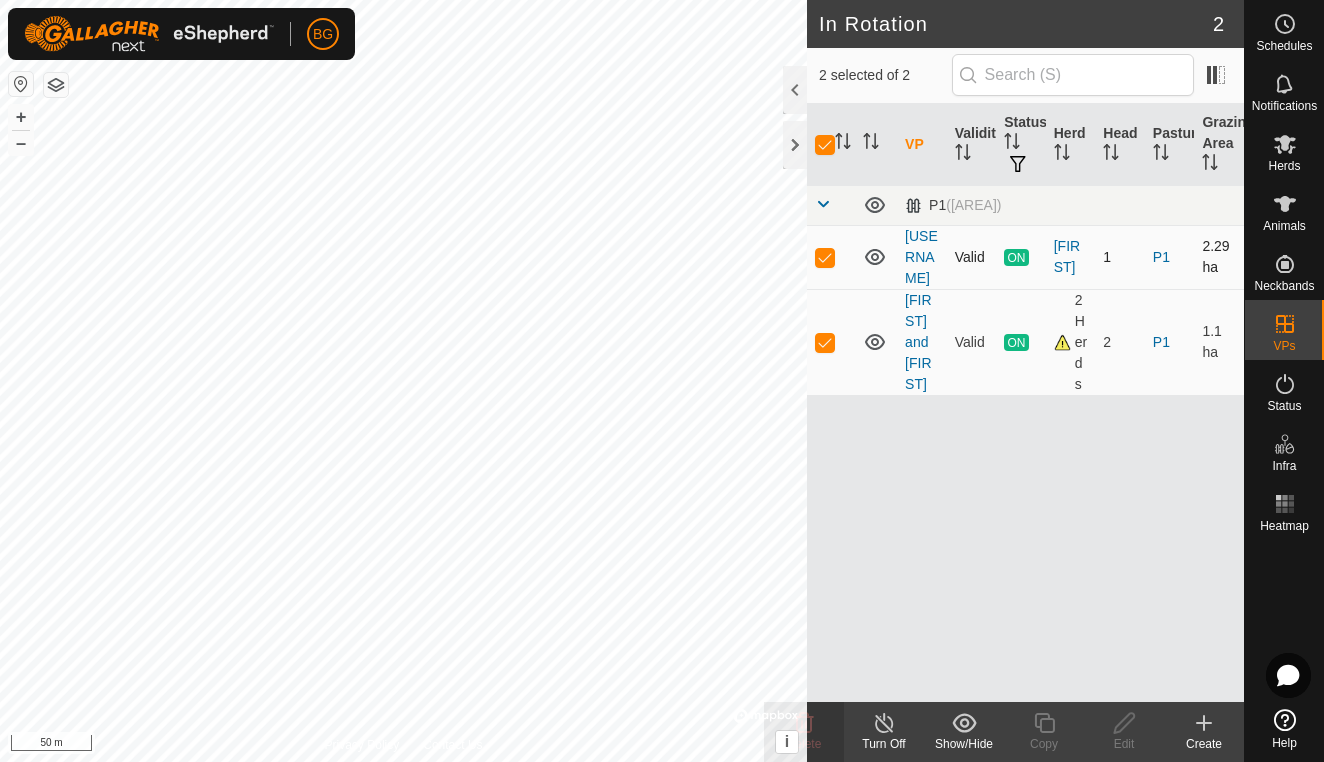 click at bounding box center (825, 257) 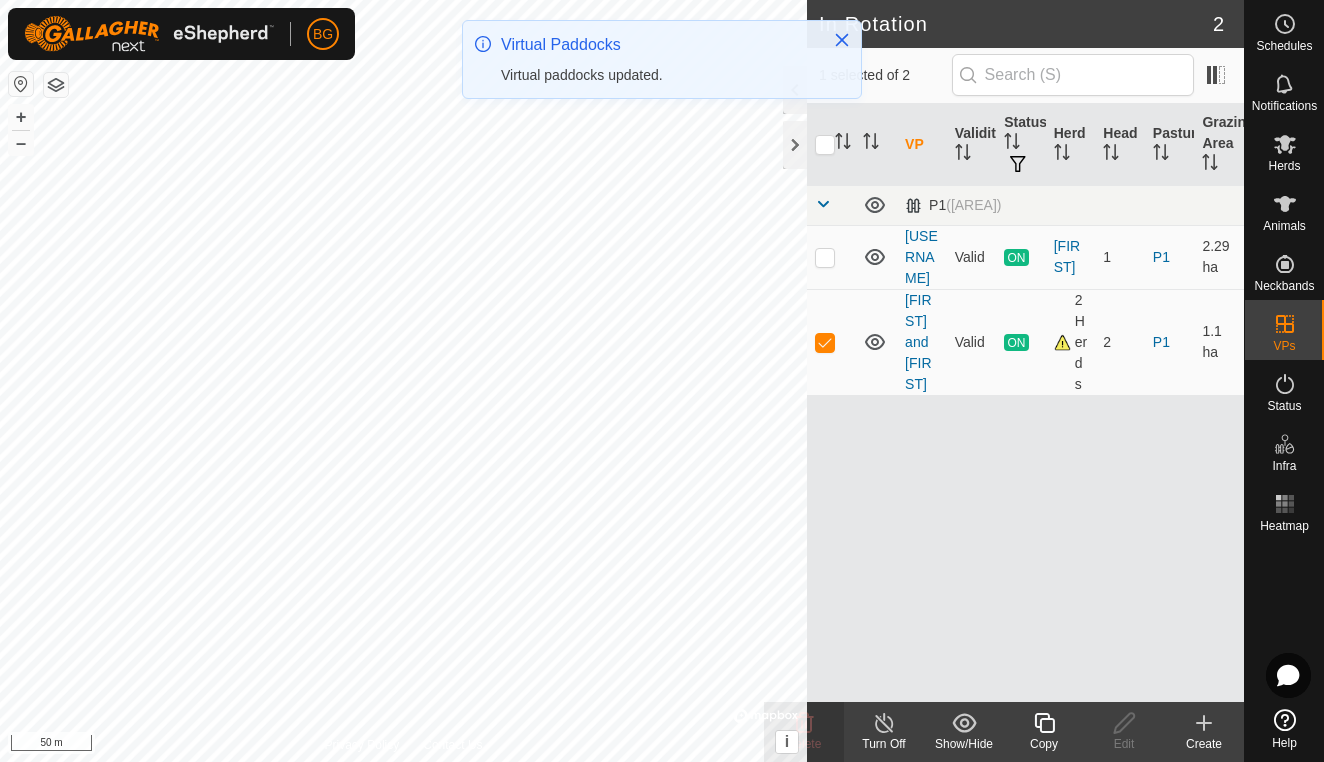 click at bounding box center [825, 257] 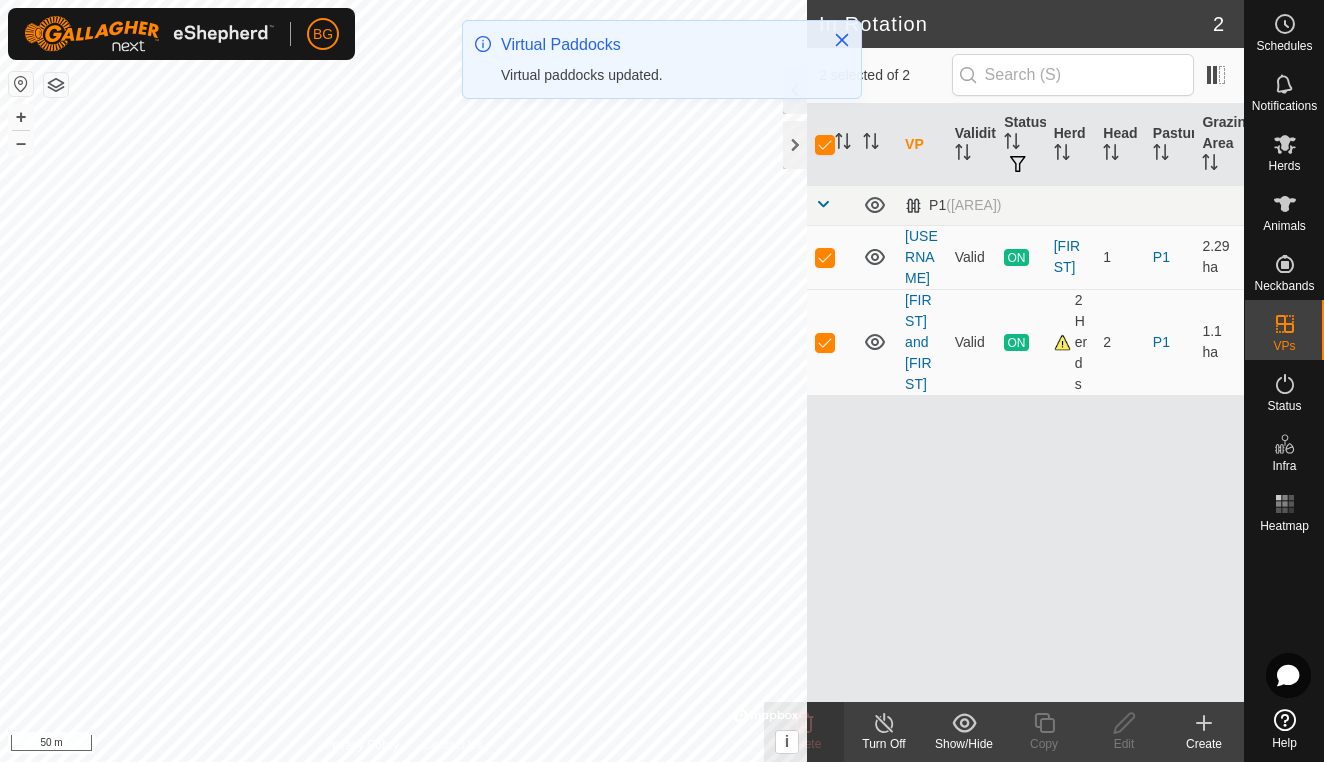 click at bounding box center [825, 257] 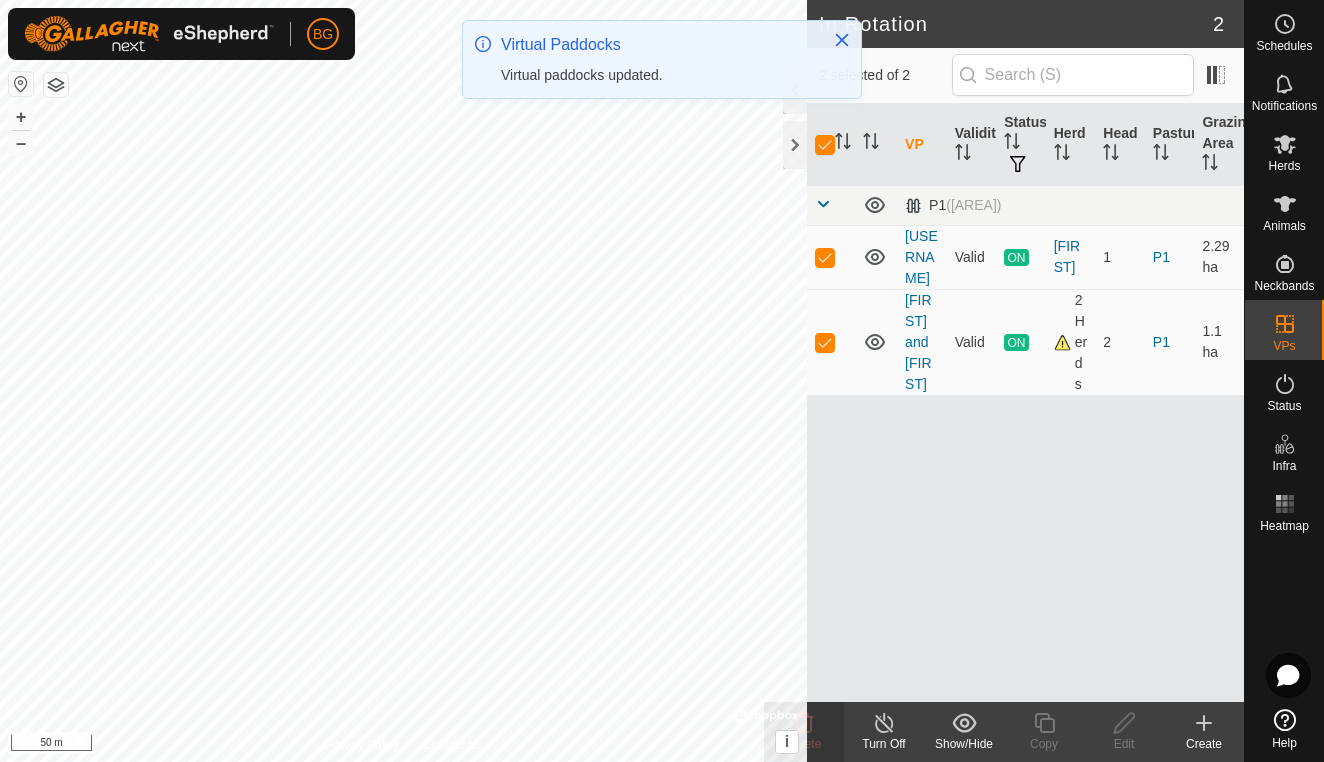 checkbox on "false" 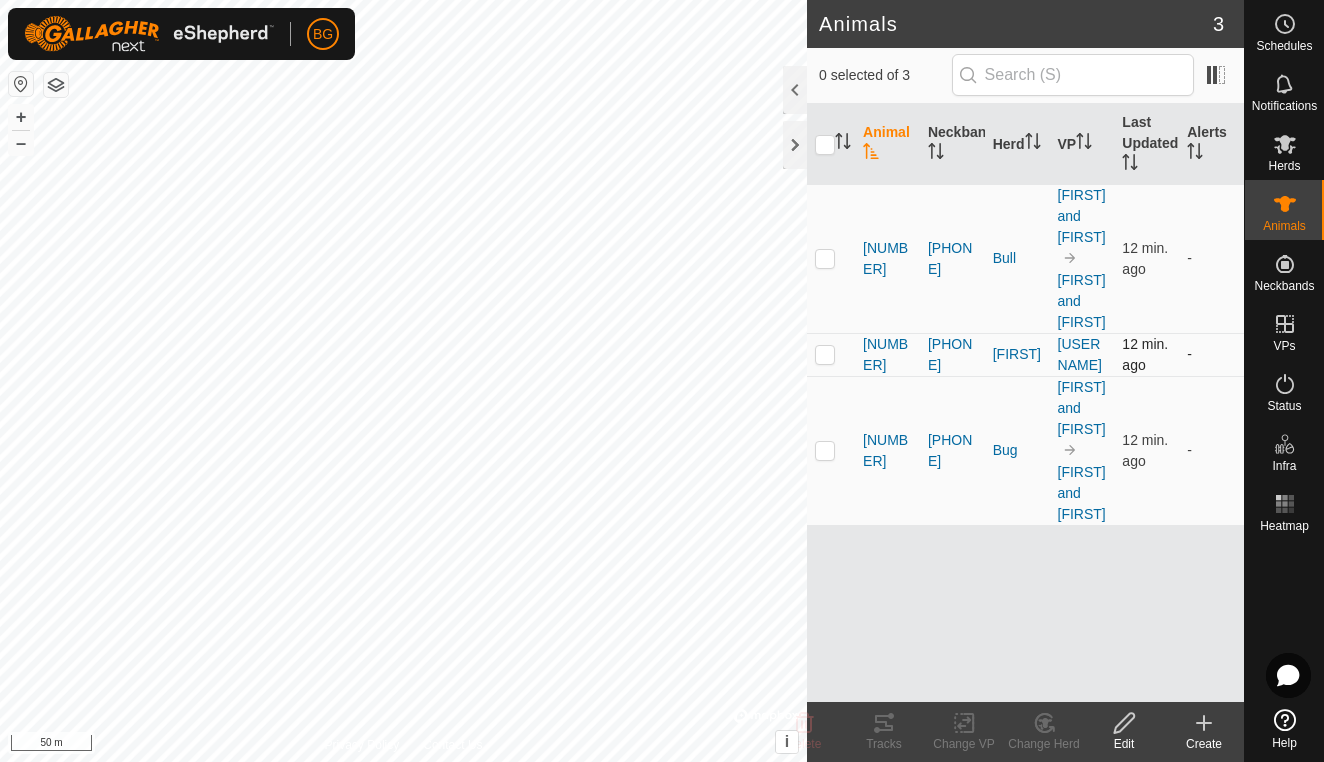 click at bounding box center (825, 354) 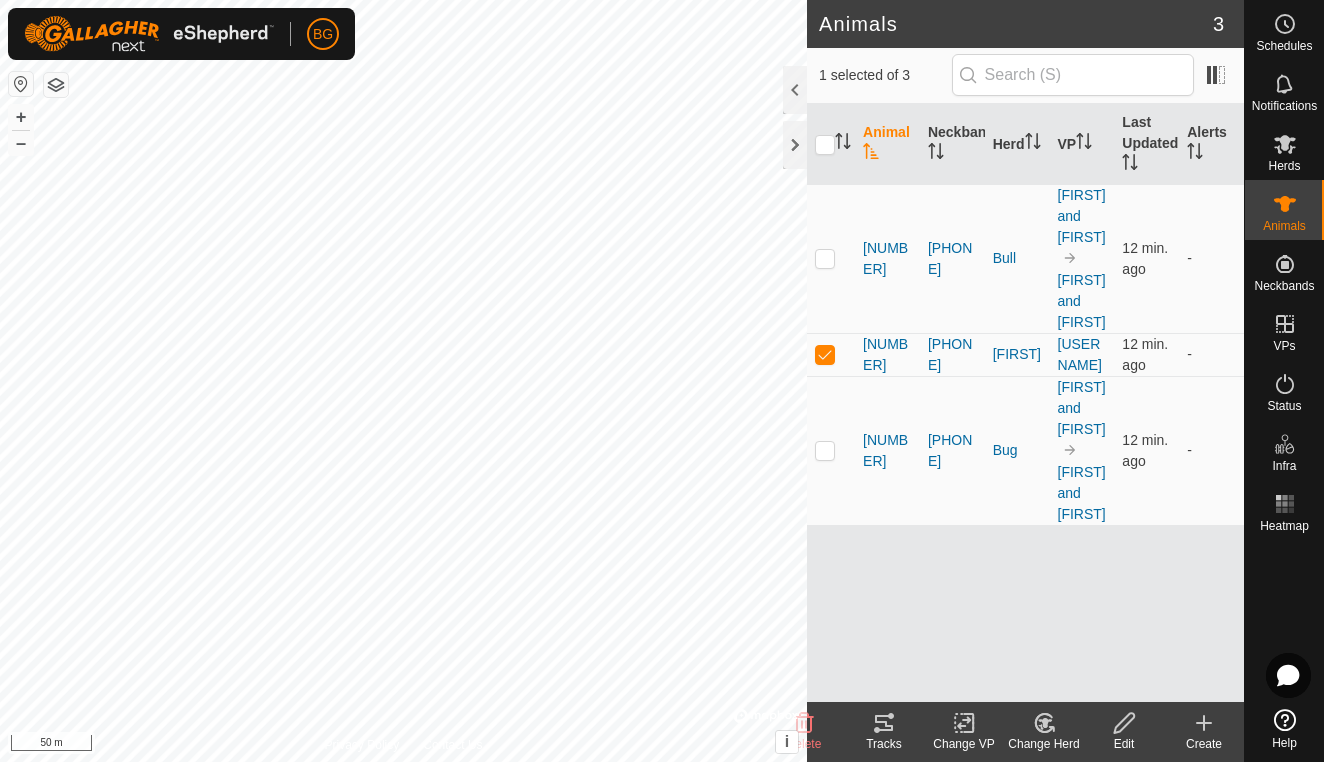 click 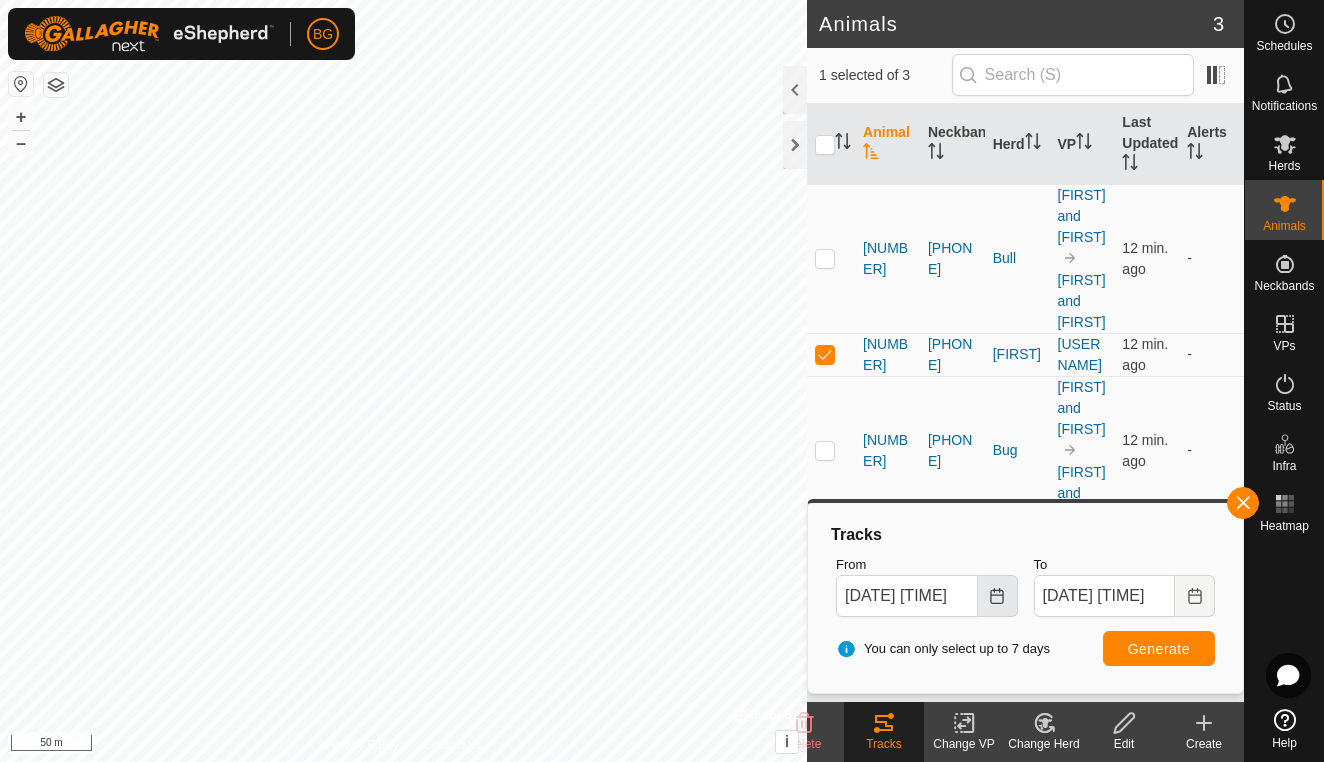 click 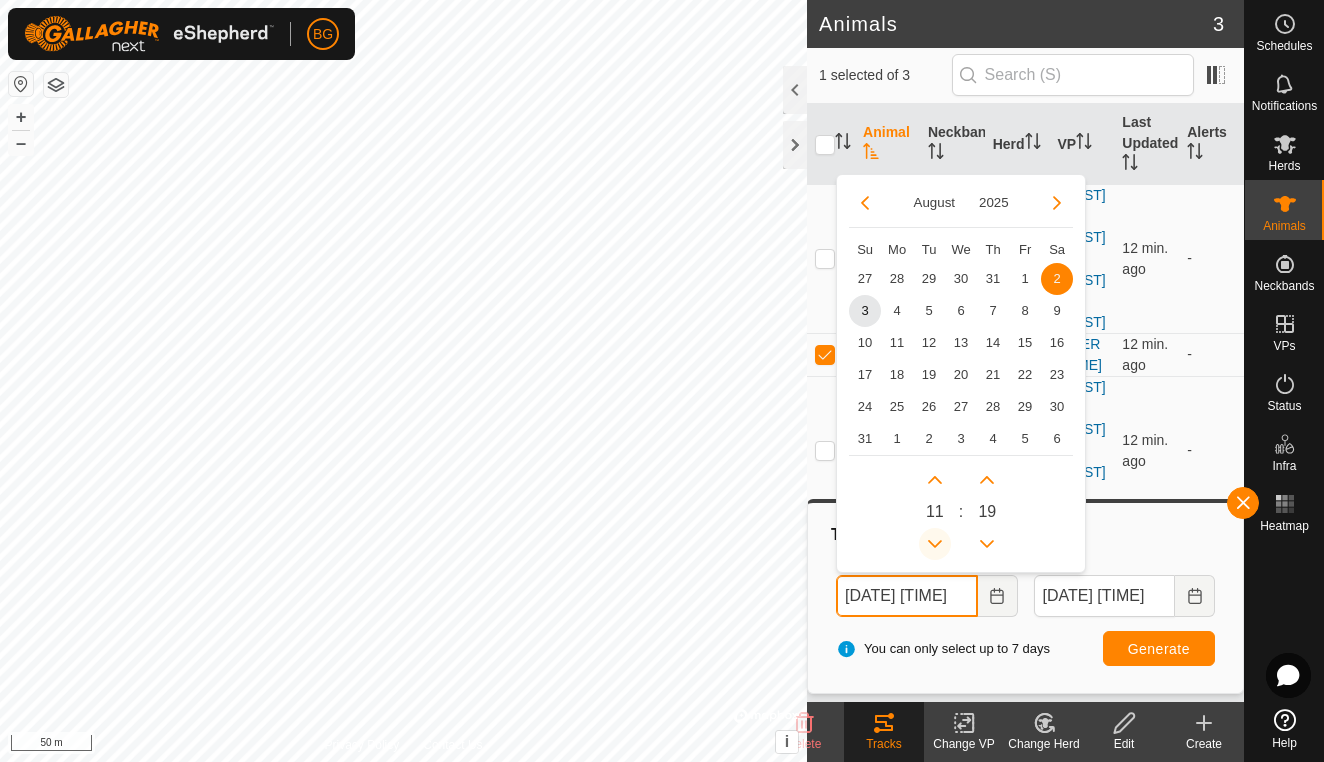 click at bounding box center (935, 544) 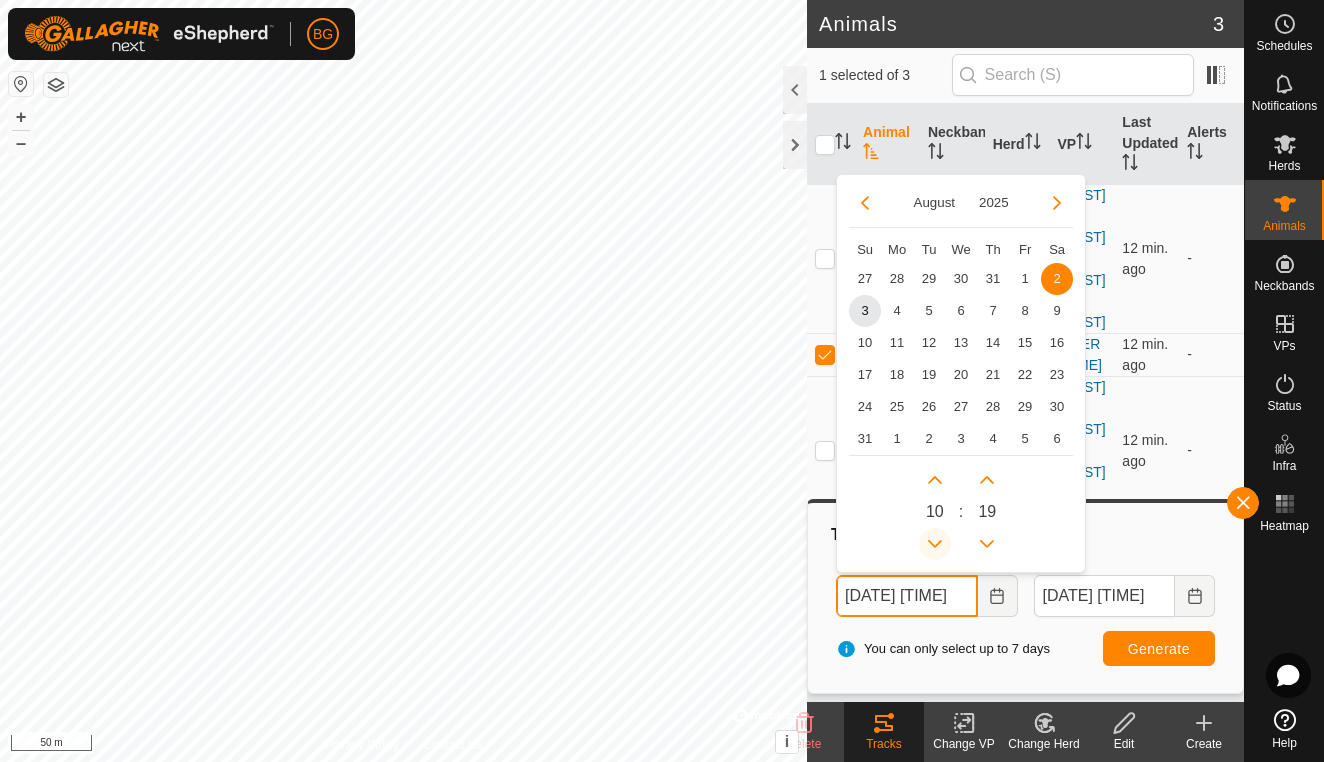 click at bounding box center (935, 544) 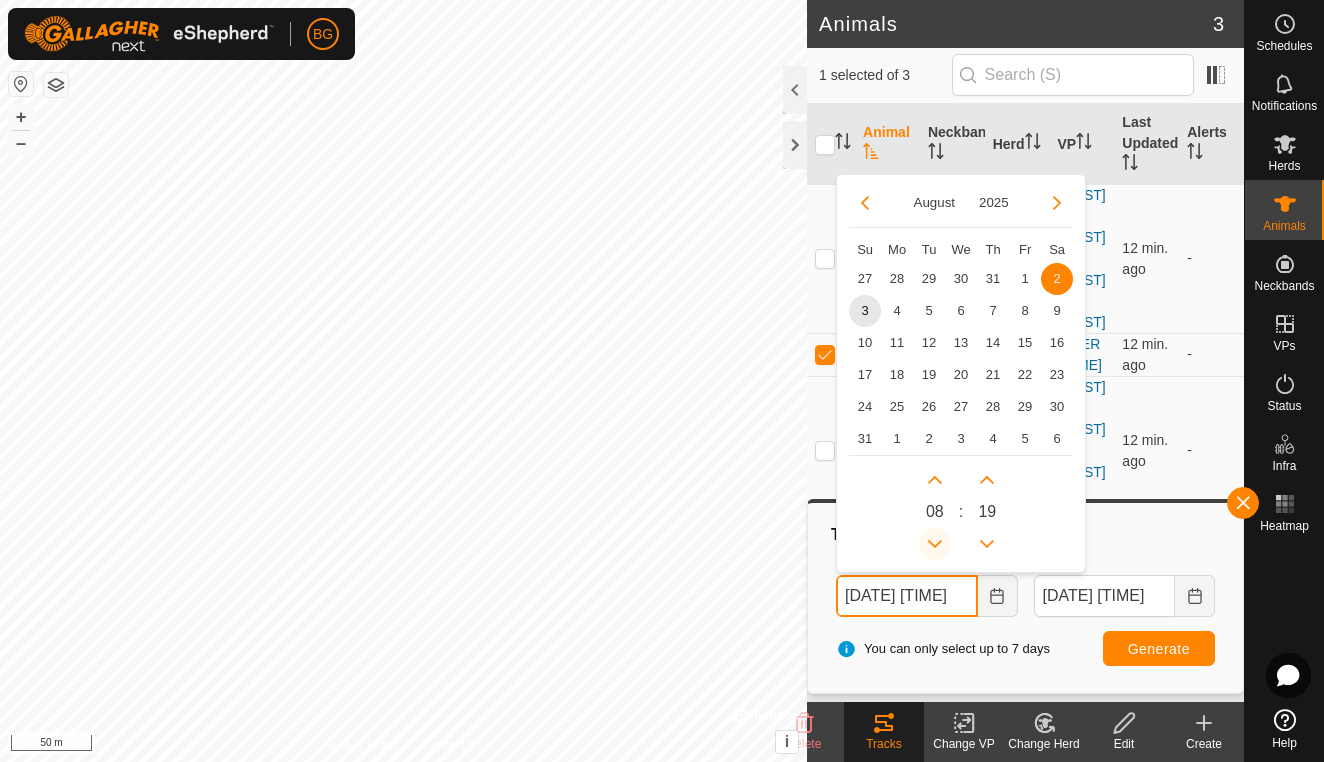 click at bounding box center [935, 544] 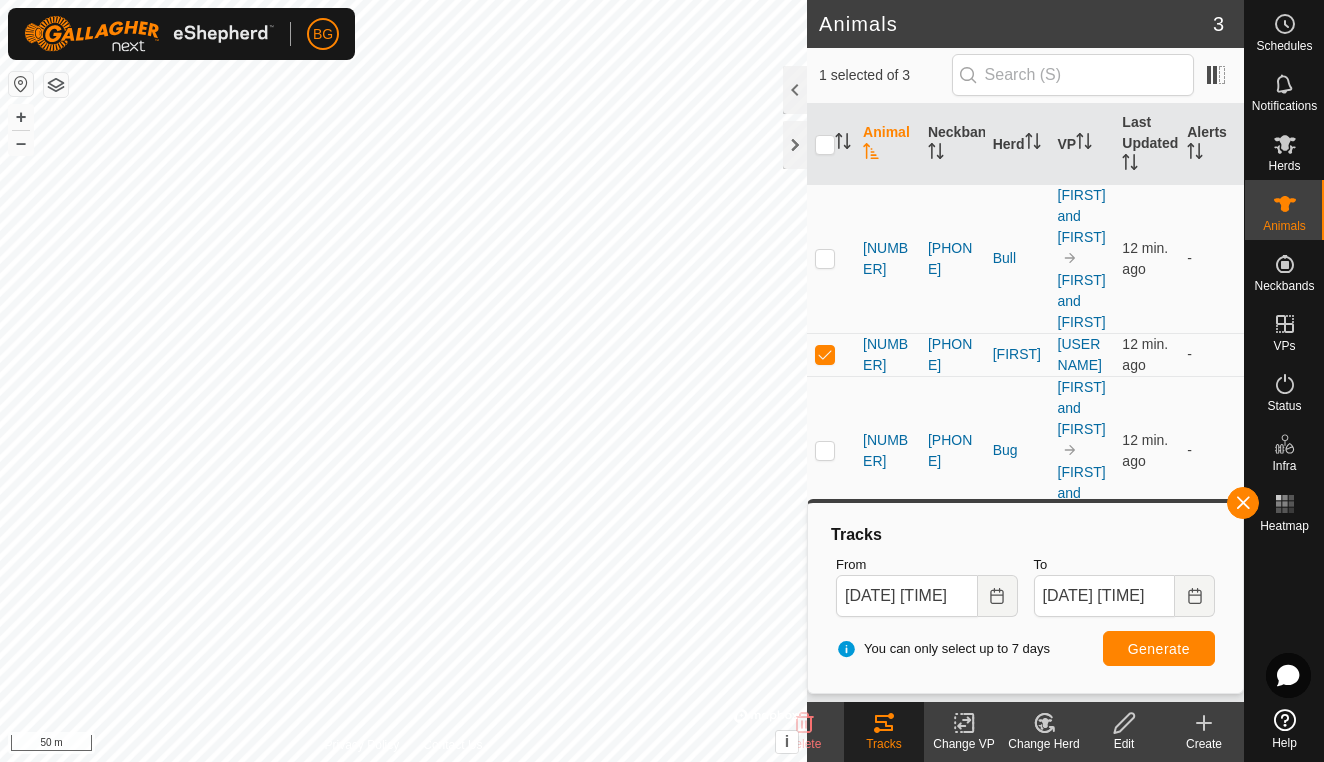 click on "Generate" at bounding box center [1159, 648] 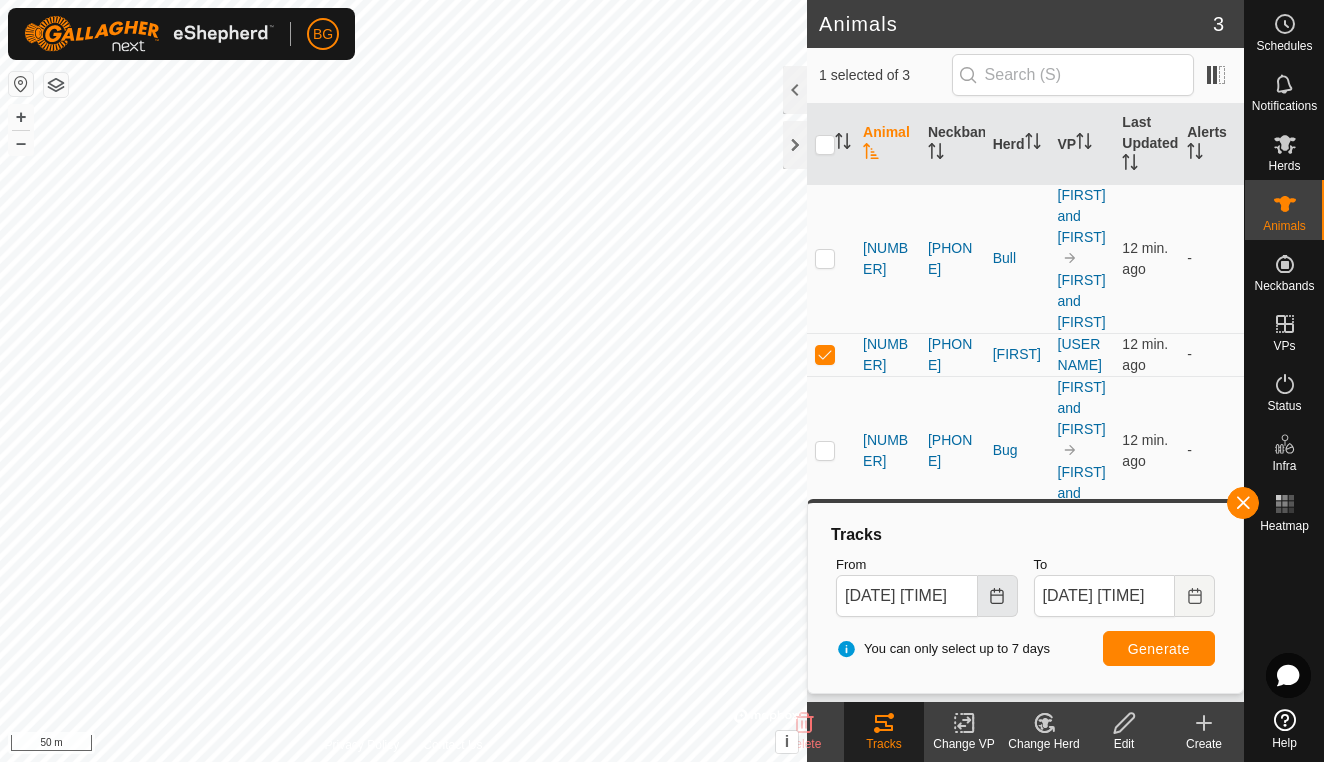 click 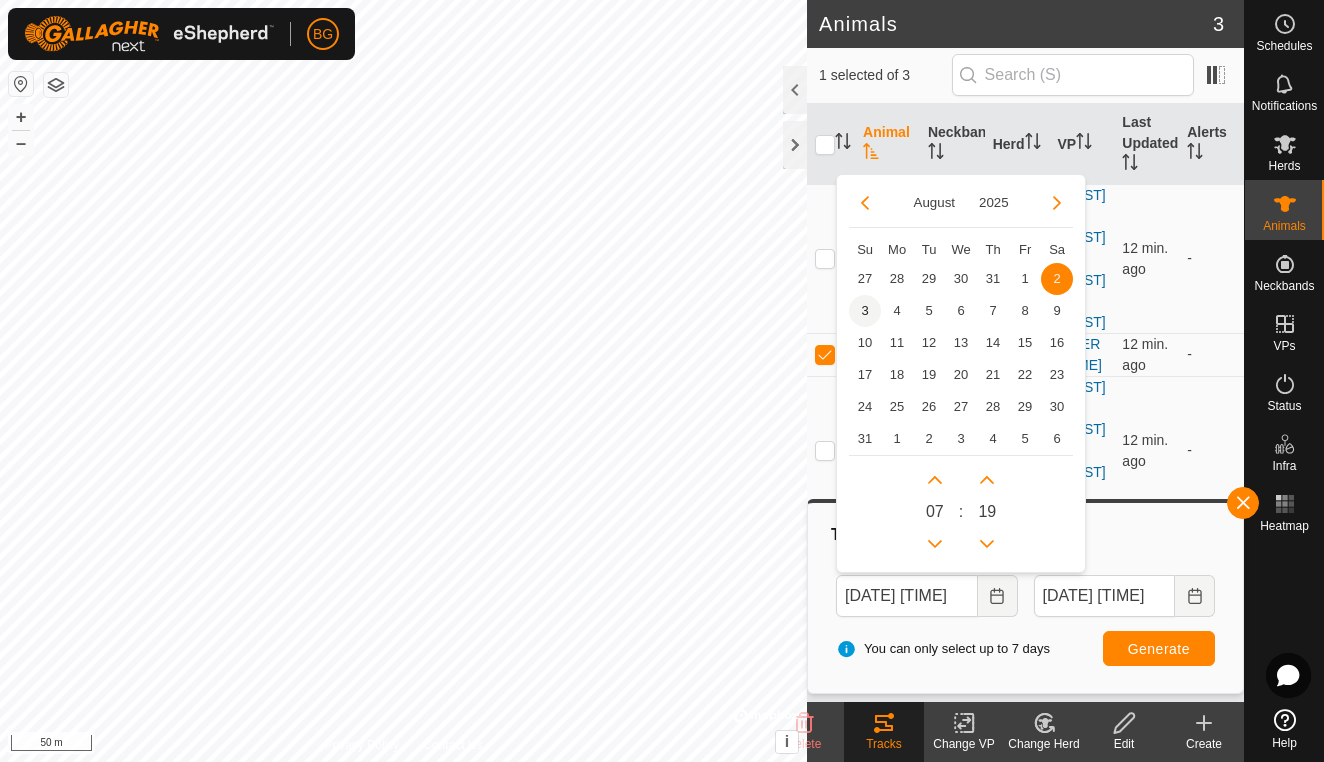 click on "3" at bounding box center (865, 311) 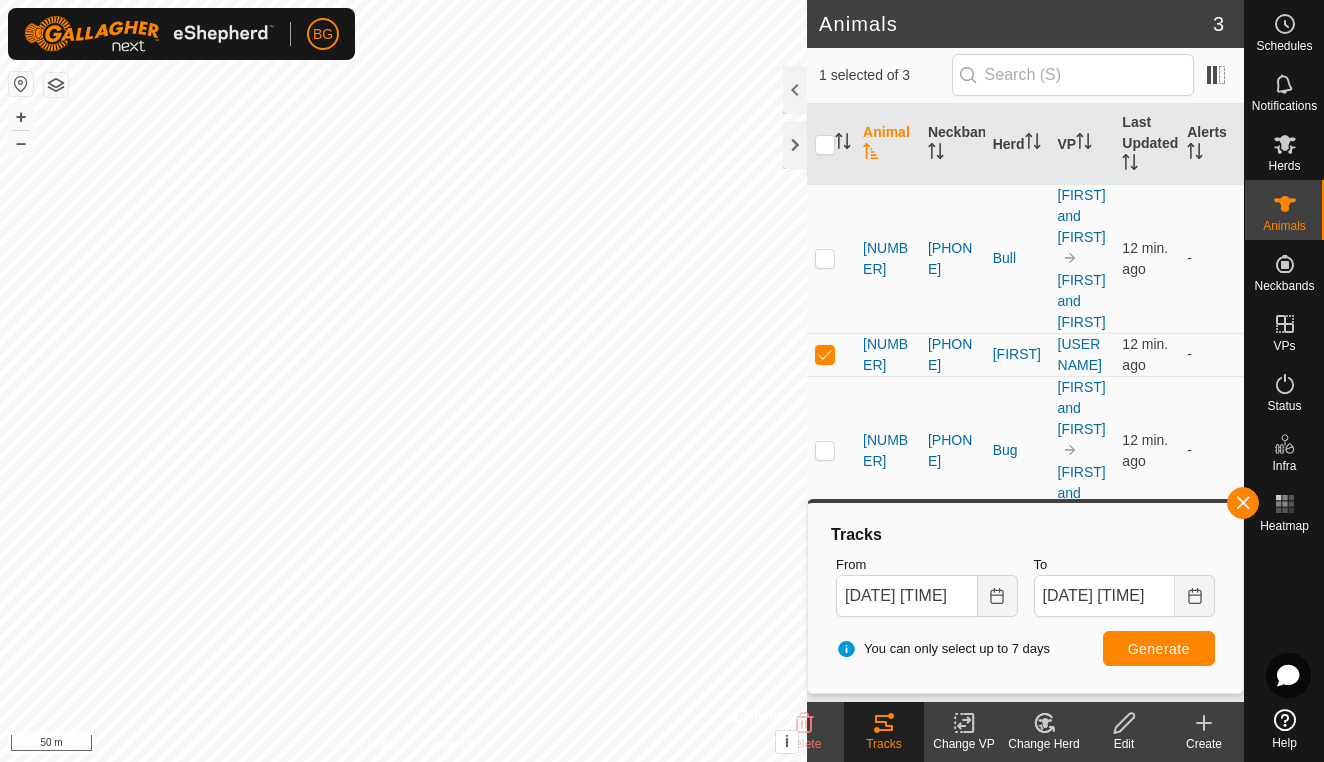 click on "Generate" at bounding box center (1159, 649) 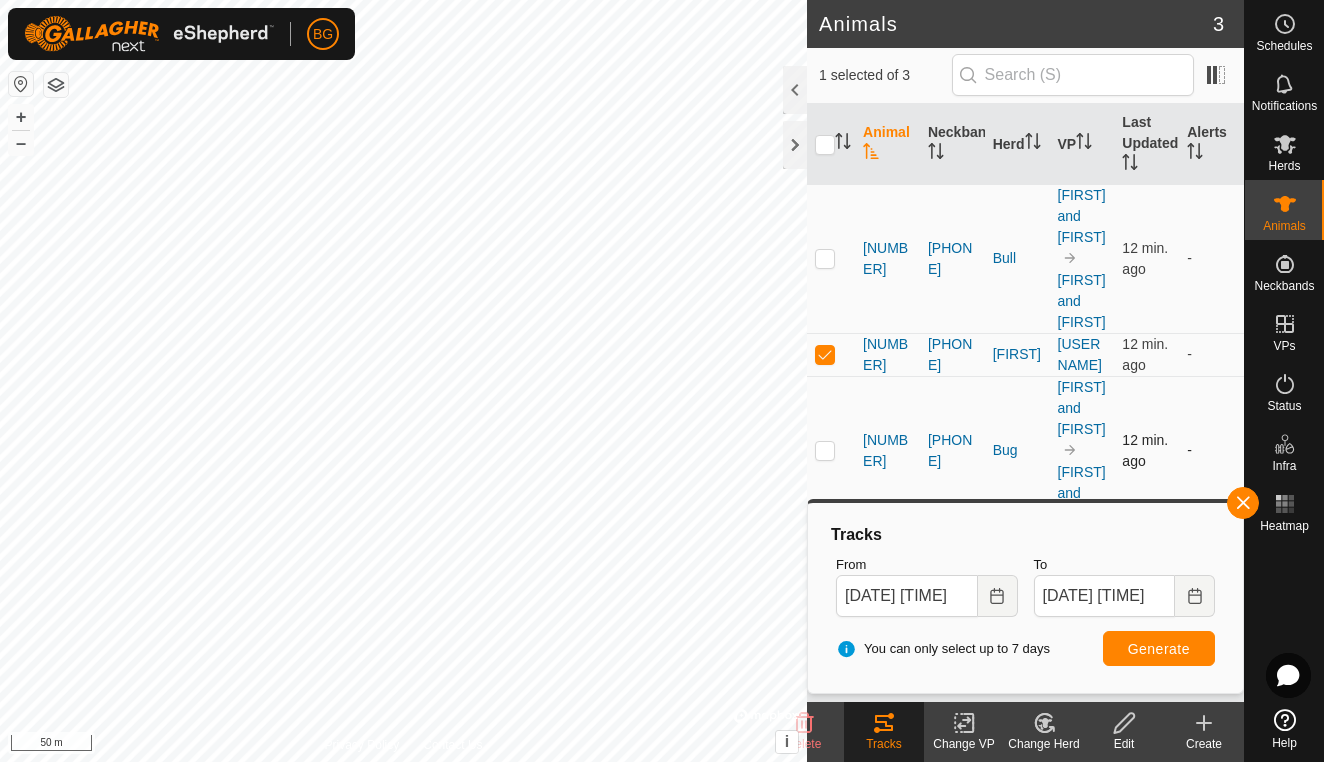 click at bounding box center (825, 450) 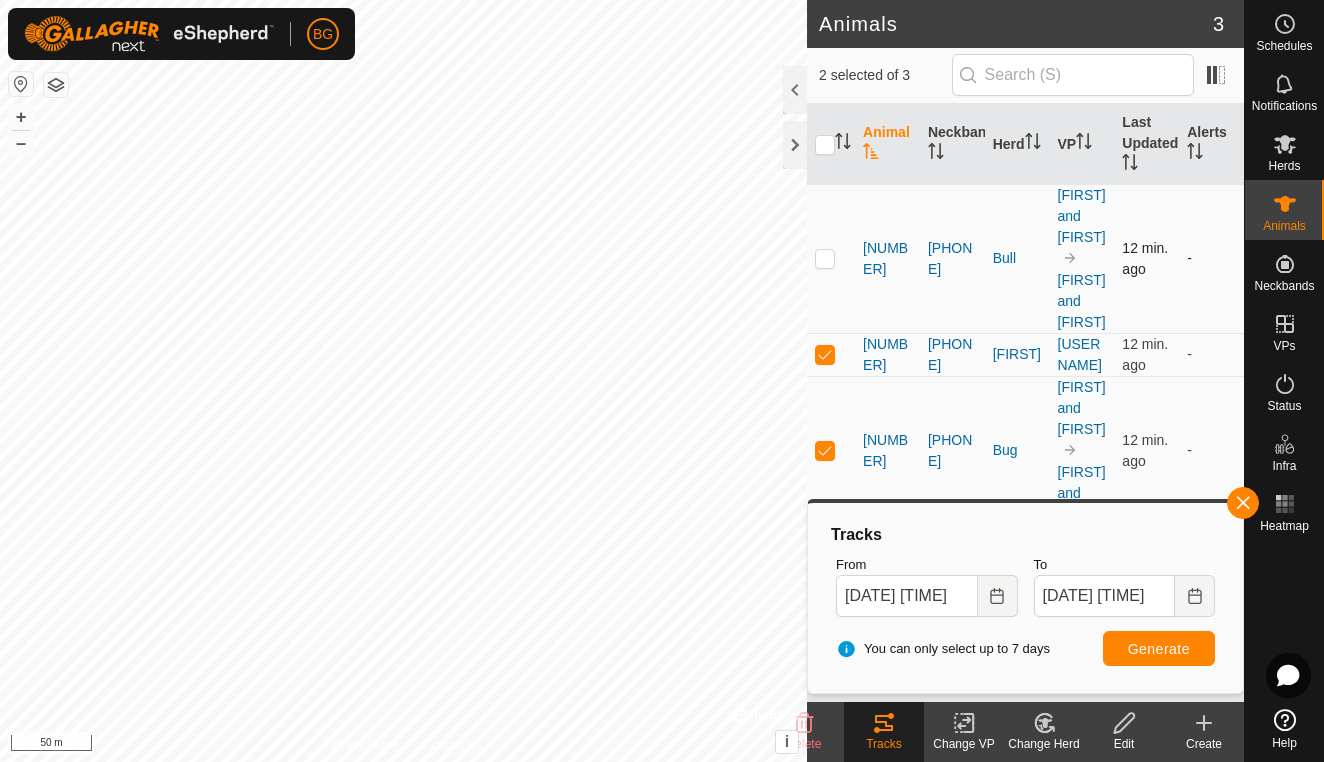 click at bounding box center [825, 258] 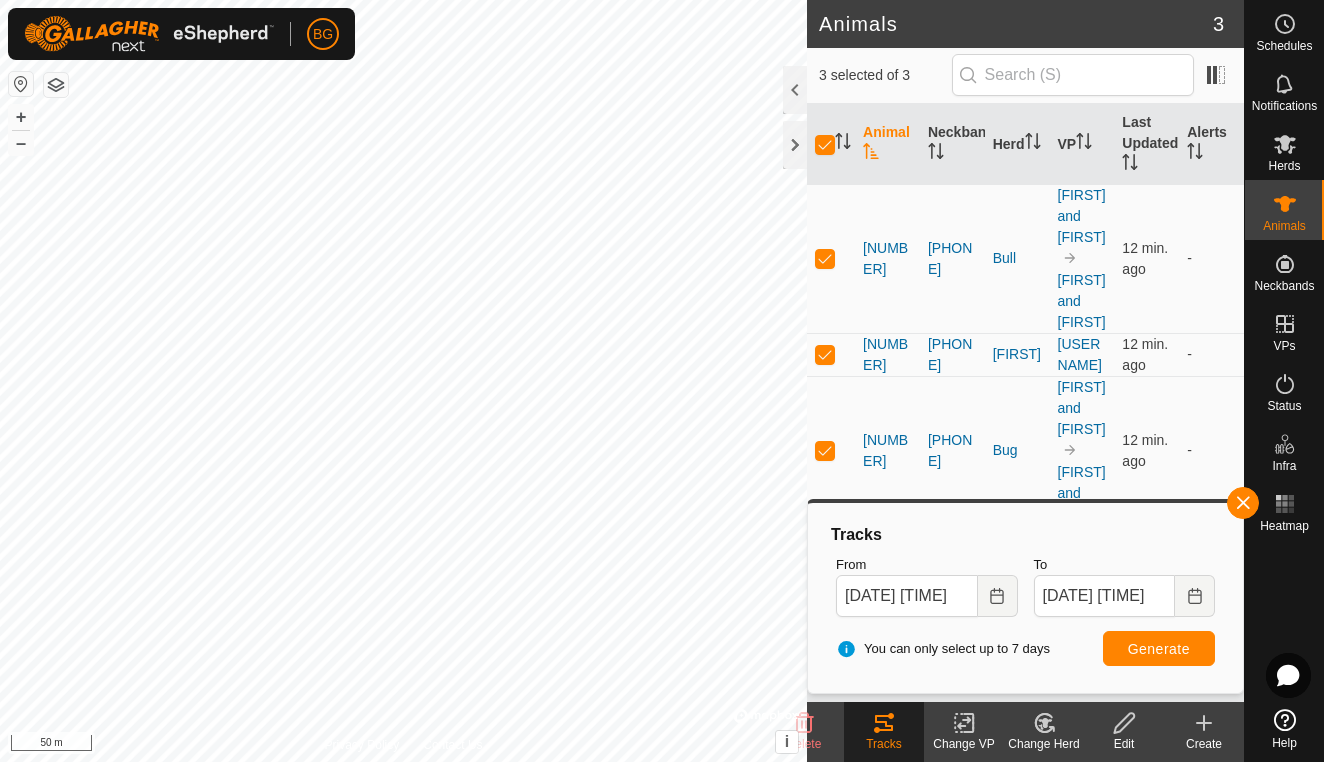click on "Generate" at bounding box center [1159, 648] 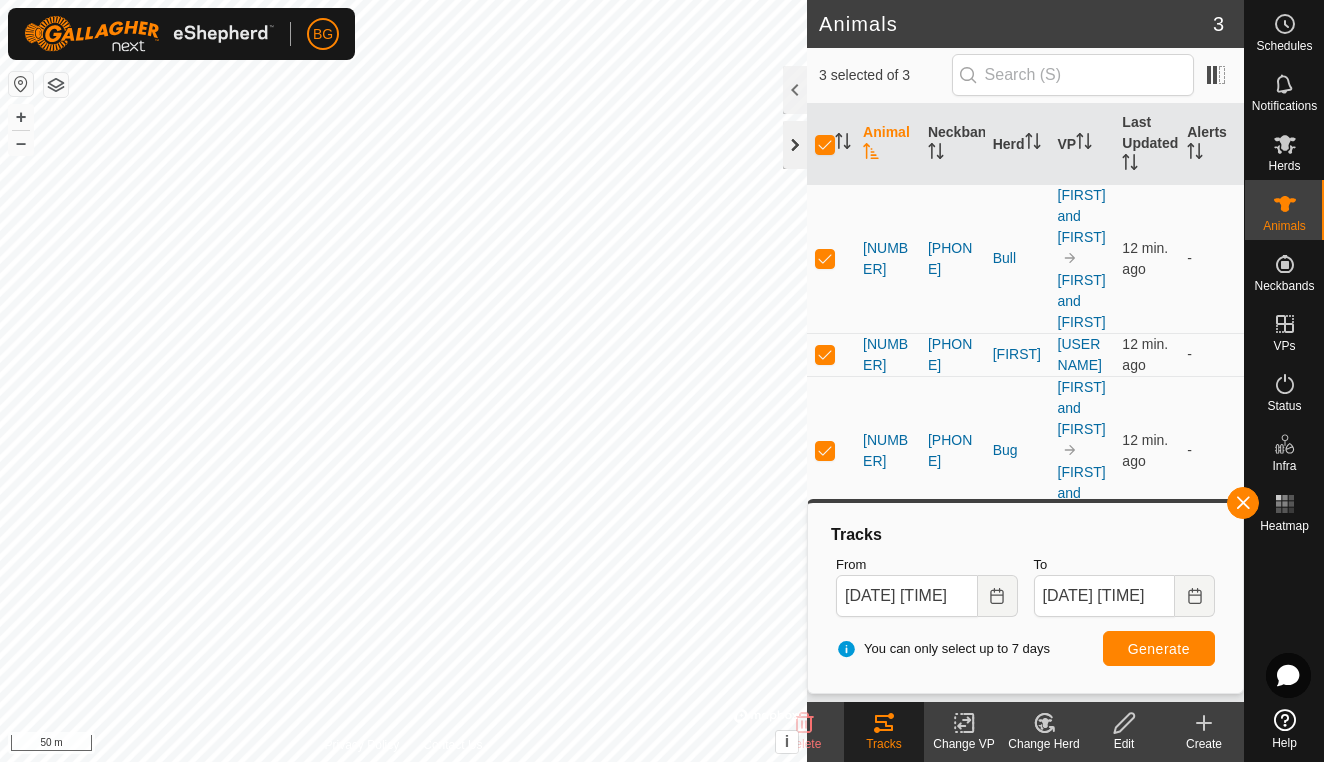 click 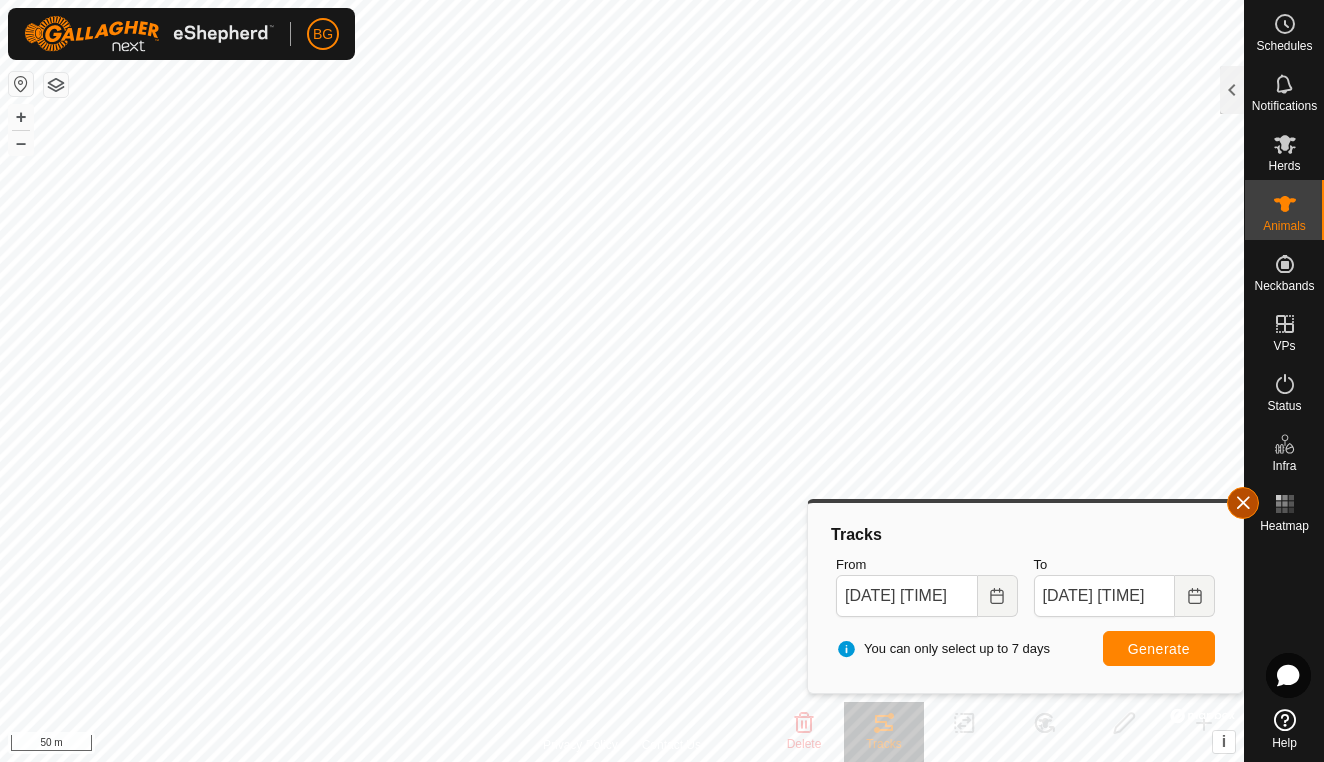 click at bounding box center [1243, 503] 